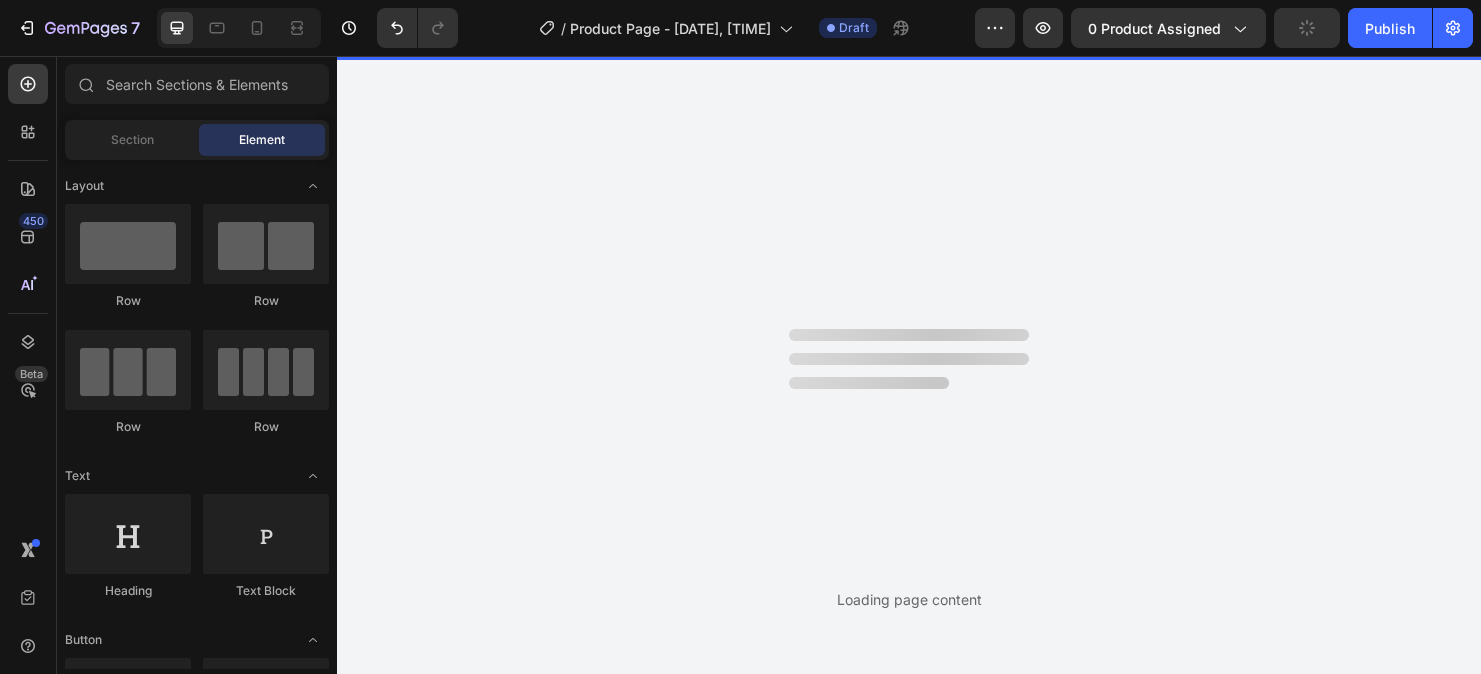 scroll, scrollTop: 0, scrollLeft: 0, axis: both 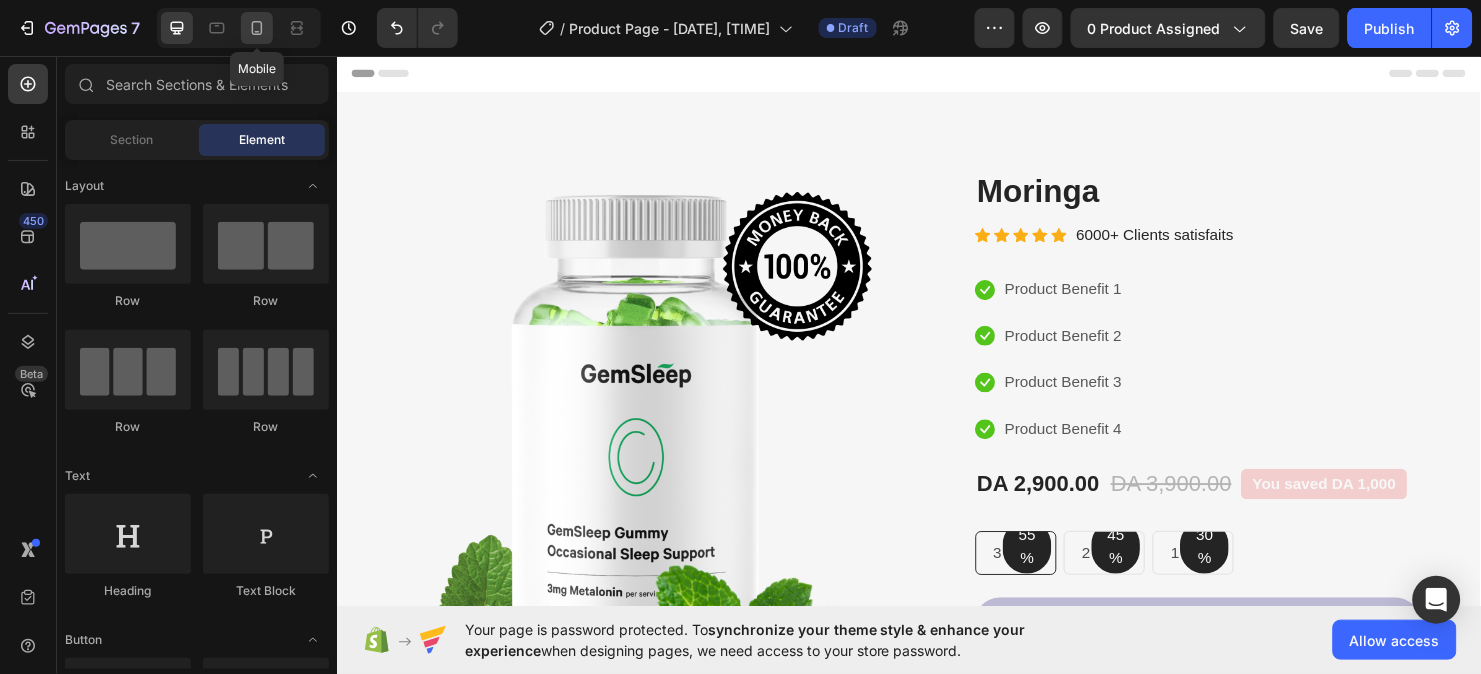 click 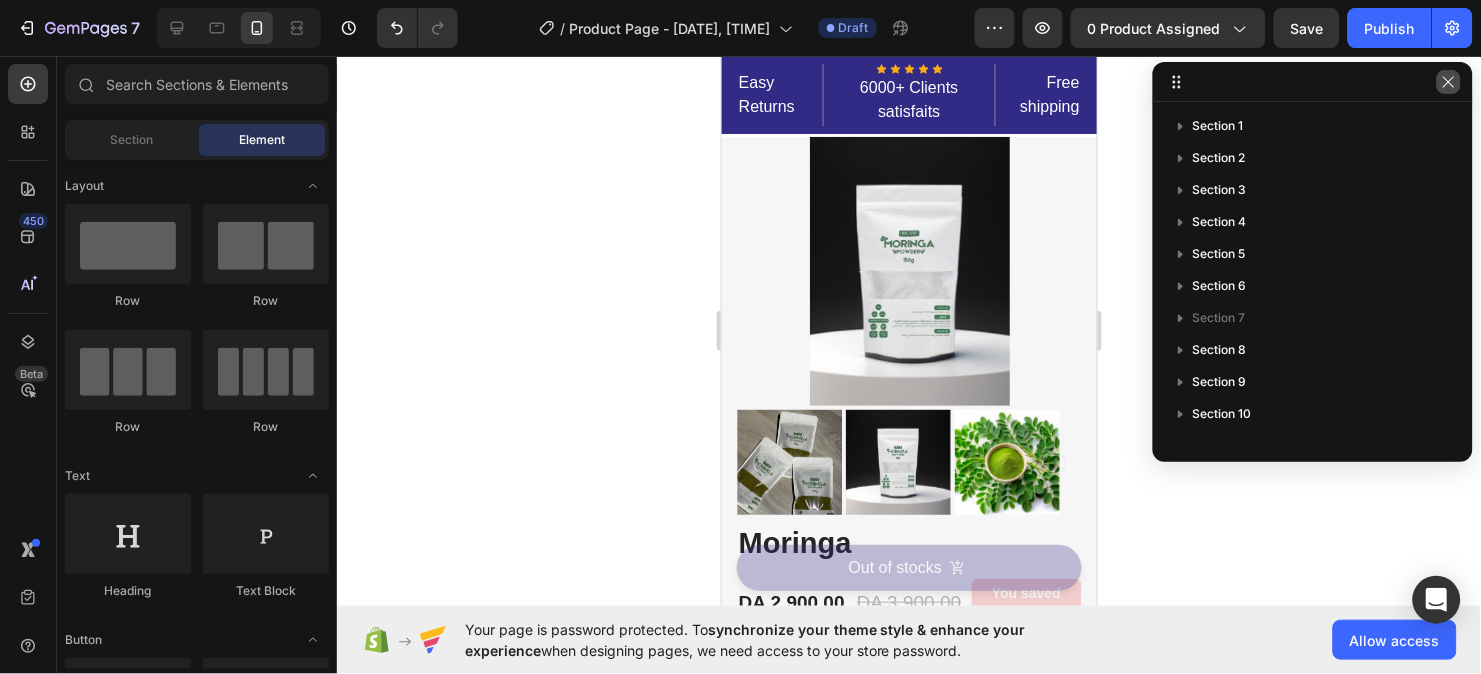 click at bounding box center (1449, 82) 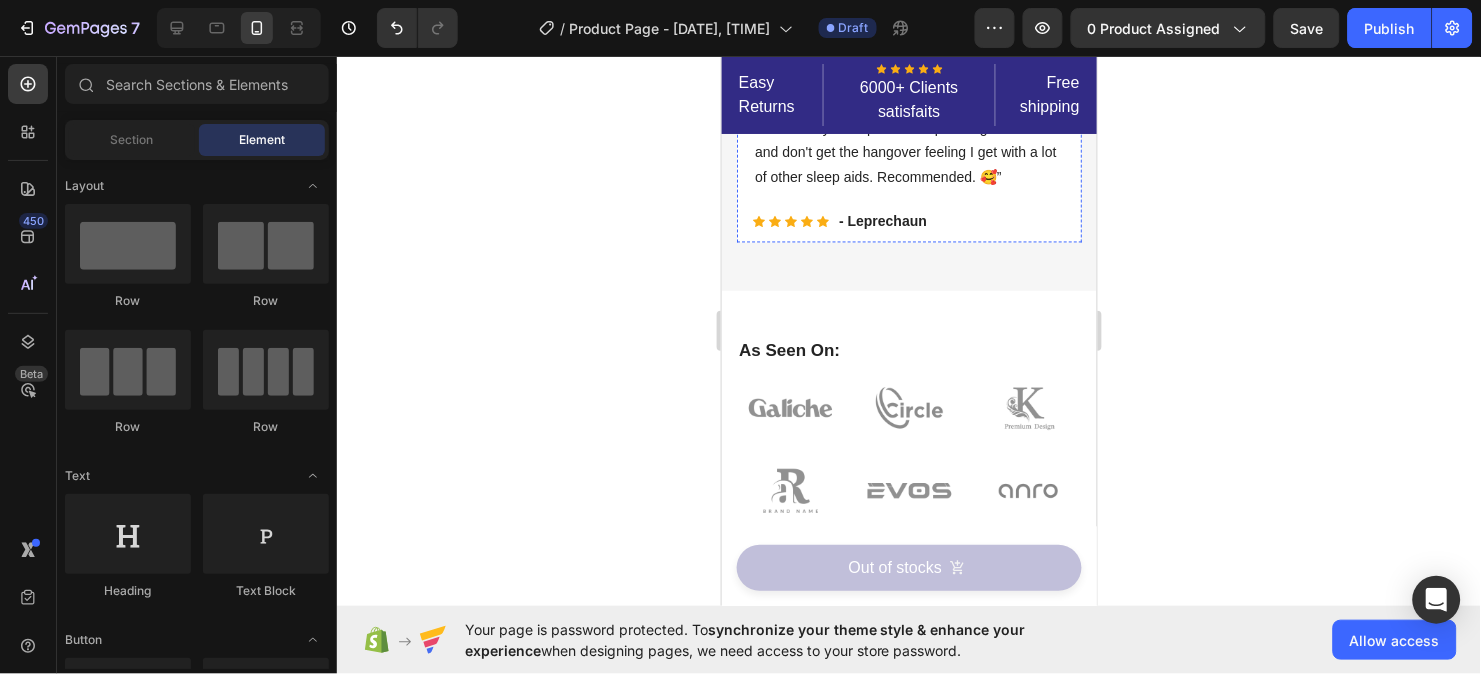 scroll, scrollTop: 933, scrollLeft: 0, axis: vertical 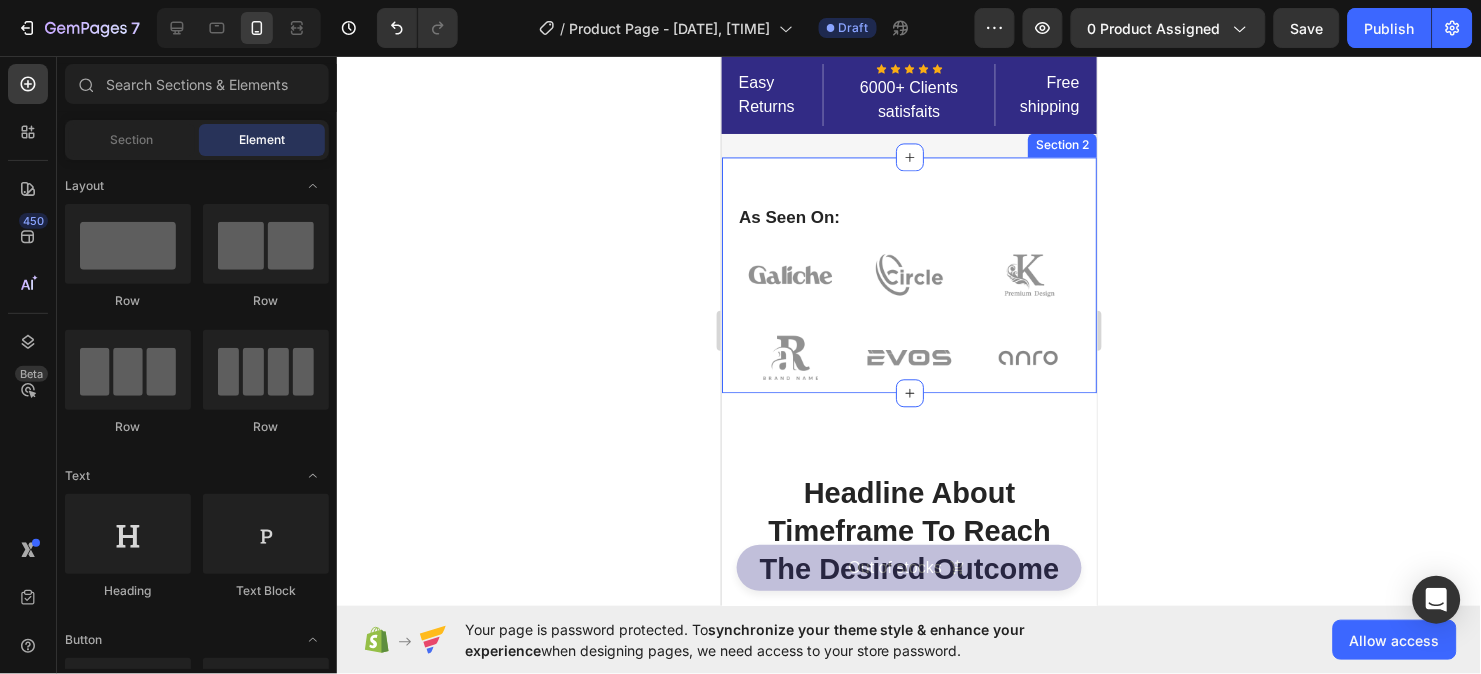 click on "As Seen On: Heading Image Image Image Image Image Image Row Row Section 2" at bounding box center [908, 275] 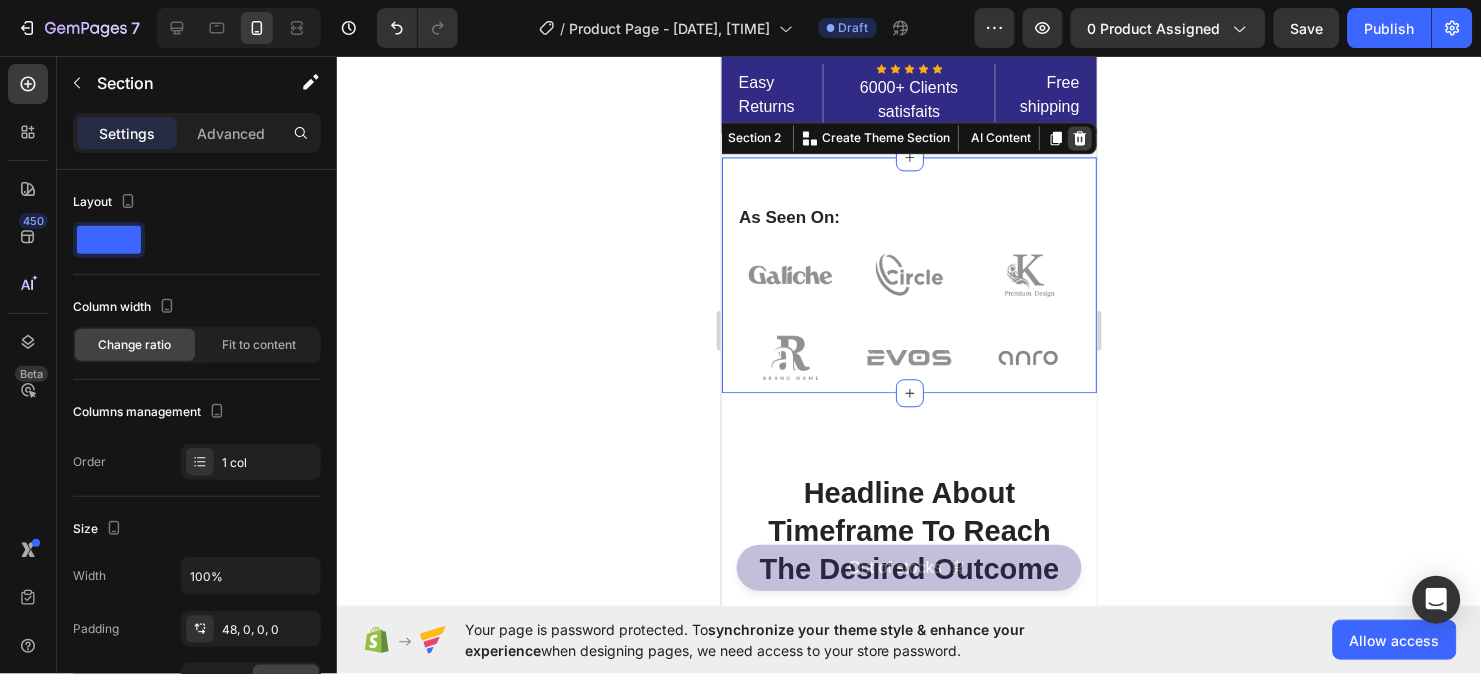 click 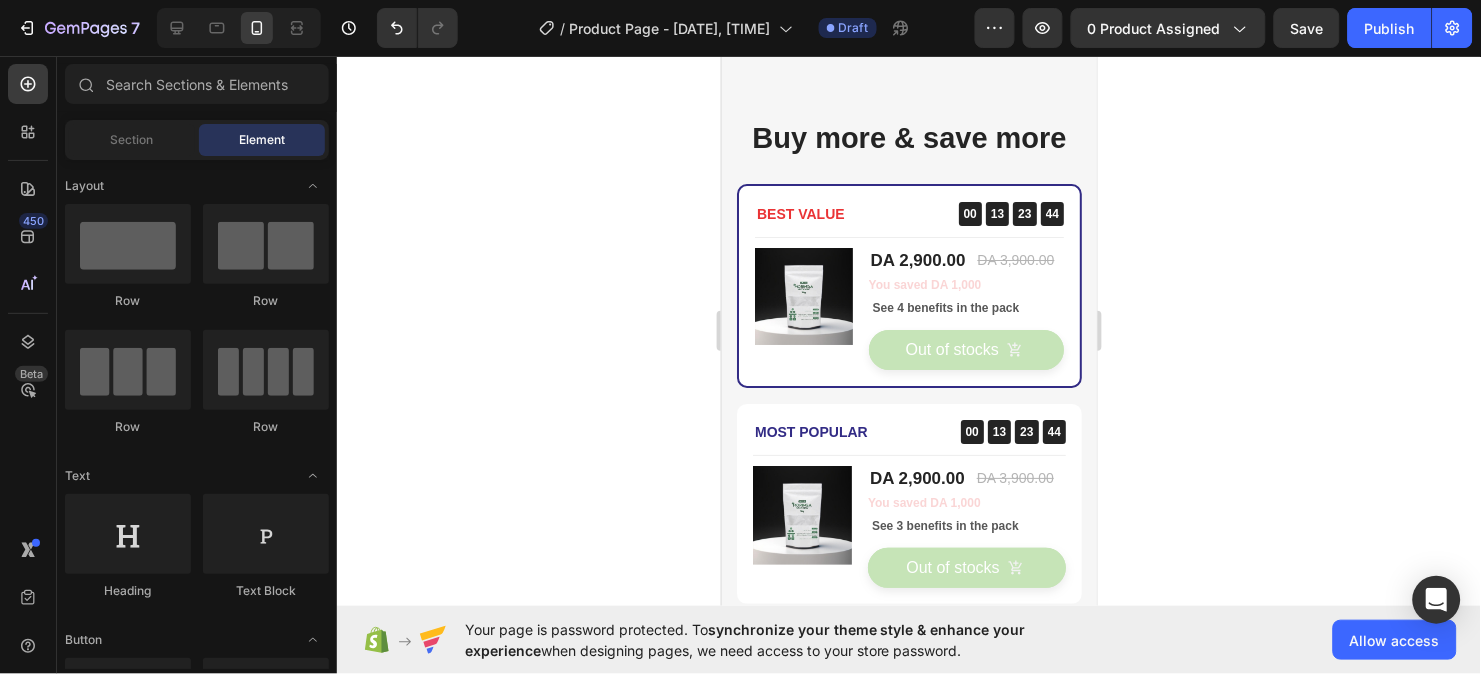 scroll, scrollTop: 4800, scrollLeft: 0, axis: vertical 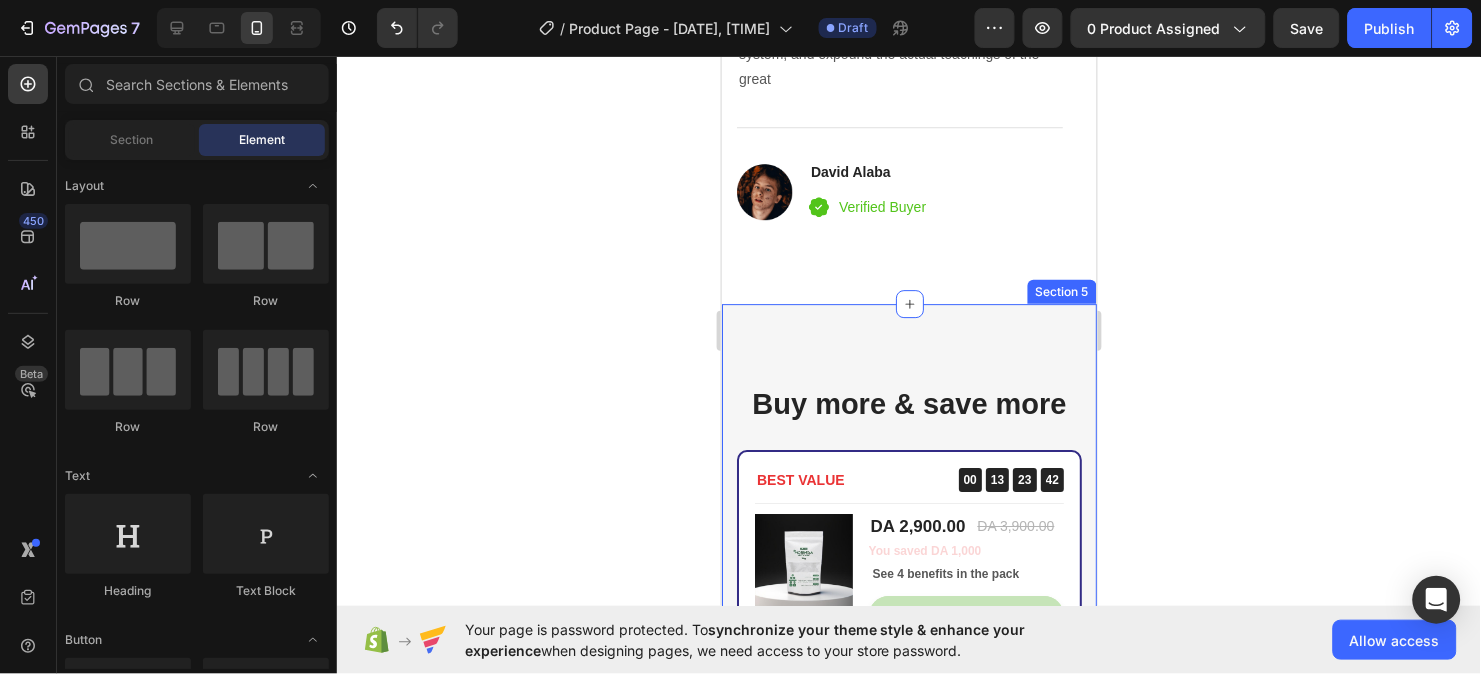 click on "Buy more & save more Heading BEST VALUE Text block 00 13 23 42 CountDown Timer Row Title Line (P) Images & Gallery DA 2,900.00 (P) Price (P) Price DA 3,900.00 (P) Price (P) Price Row You saved DA 1,000 Product Badge See 4 benefits in the pack Accordion Out of stocks (P) Cart Button Product Row Most Popular Text block 00 13 23 42 CountDown Timer Row Title Line (P) Images & Gallery DA 2,900.00 (P) Price (P) Price DA 3,900.00 (P) Price (P) Price Row You saved DA 1,000 Product Badge See 3 benefits in the pack Accordion Out of stocks (P) Cart Button Product Row (P) Images & Gallery DA 2,900.00 (P) Price (P) Price DA 3,900.00 (P) Price (P) Price Row You saved DA 1,000 Product Badge See 2 benefits in the pack Accordion Out of stocks (P) Cart Button Product Row Section 5" at bounding box center [908, 711] 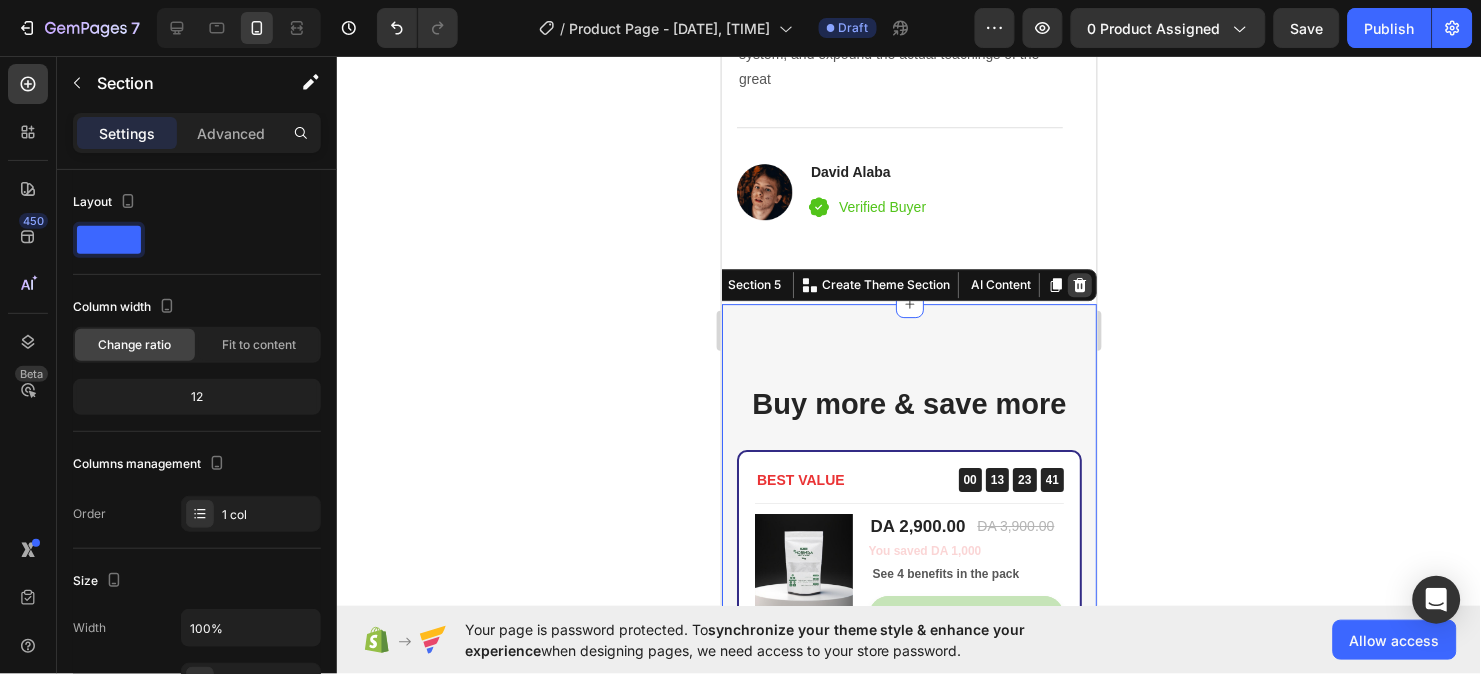 click 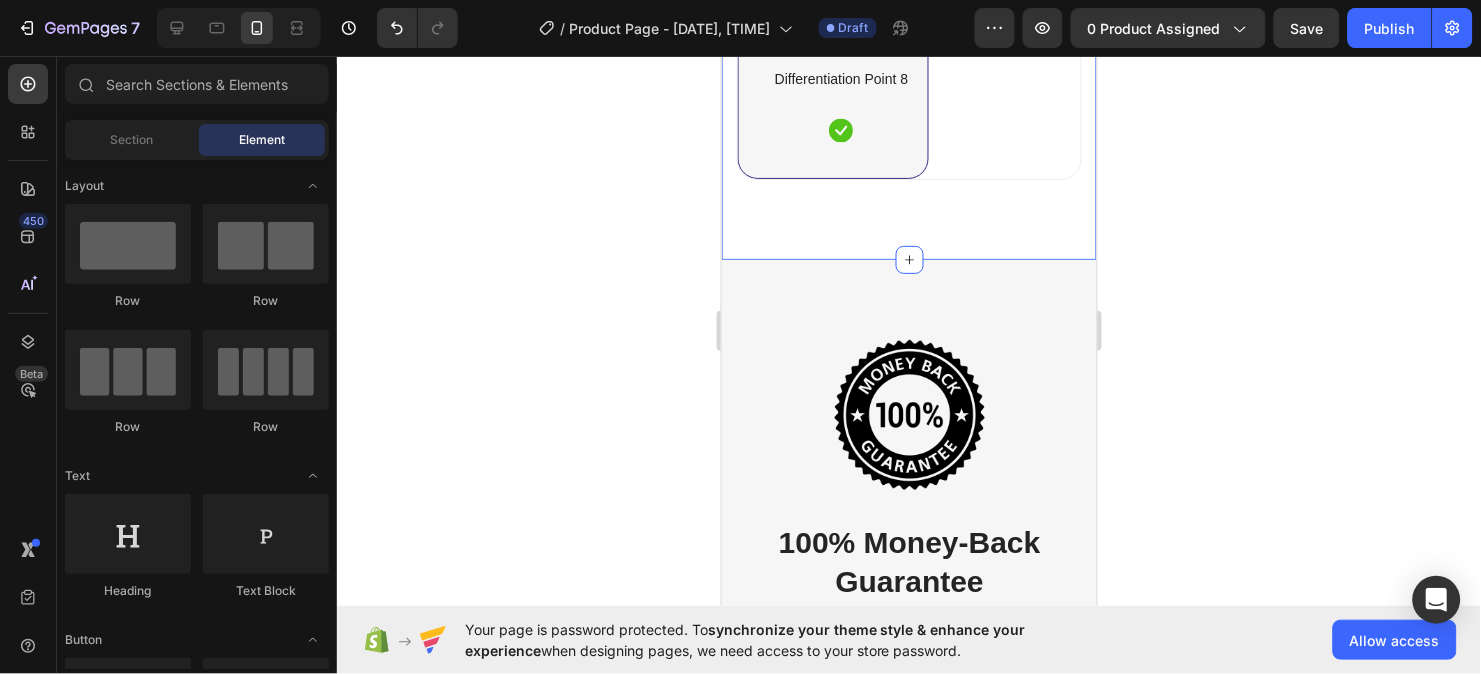 scroll, scrollTop: 6133, scrollLeft: 0, axis: vertical 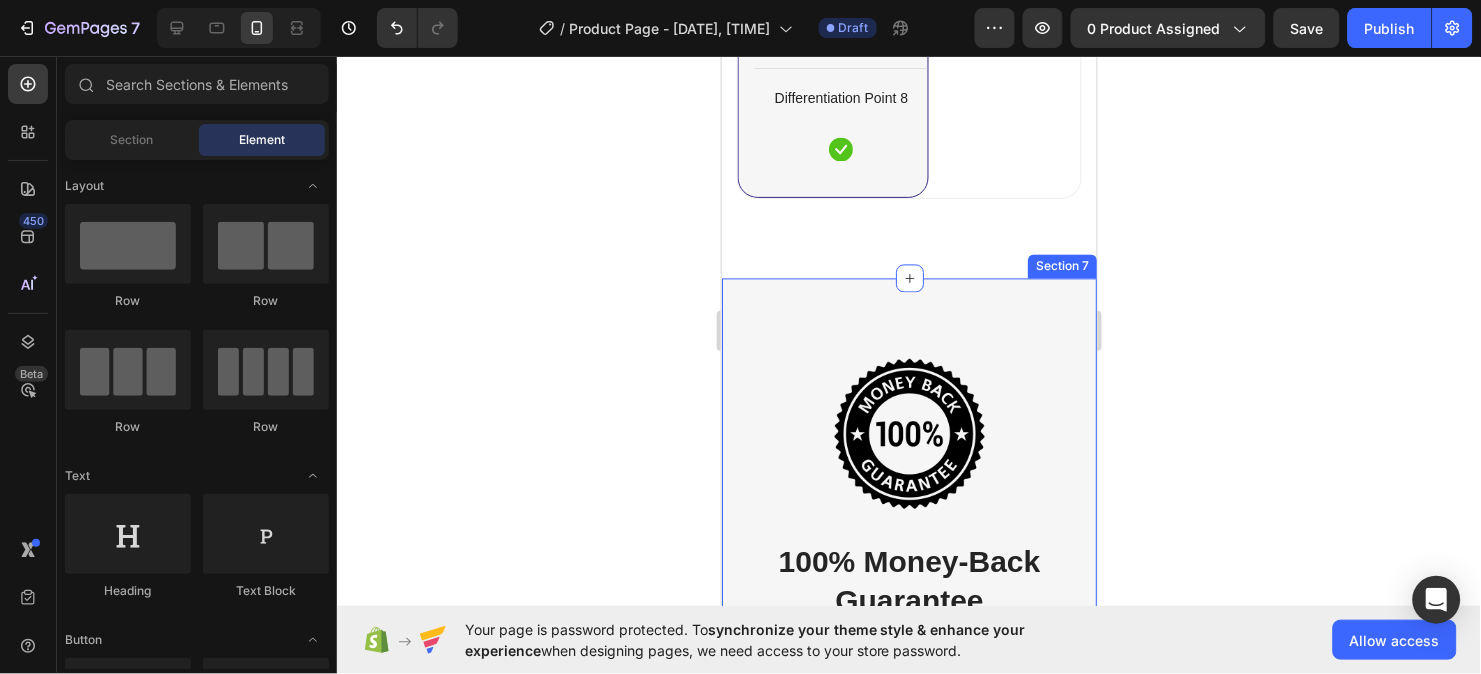 click on "Image 100% Money-Back Guarantee Heading If you are not 100% satisfied with your purchase, then you may return your order for a full refund with no questions asked.   With 50,000+ 5-star reviews, we pledge to provide you with the highest levels of value, quality, and personal service available, so your complete satisfaction is guaranteed. Text block Row Section 7" at bounding box center [908, 601] 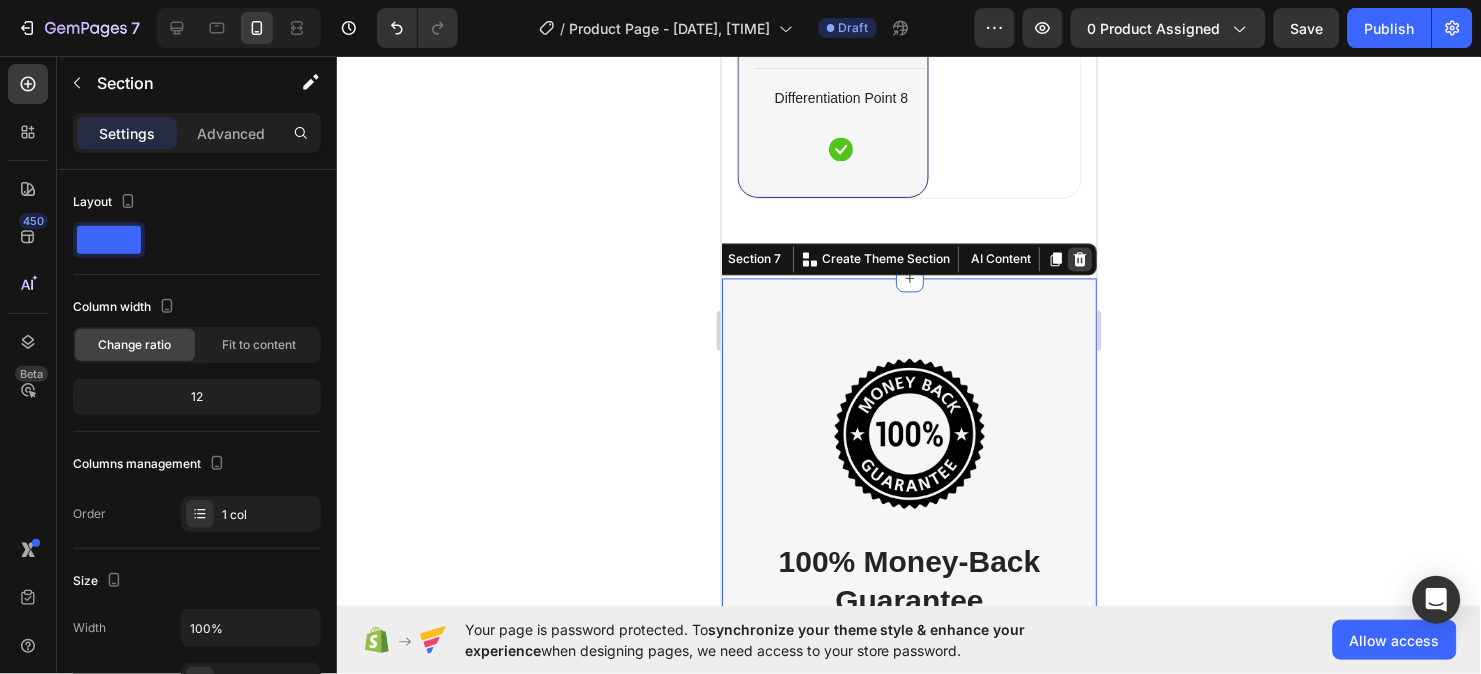 click 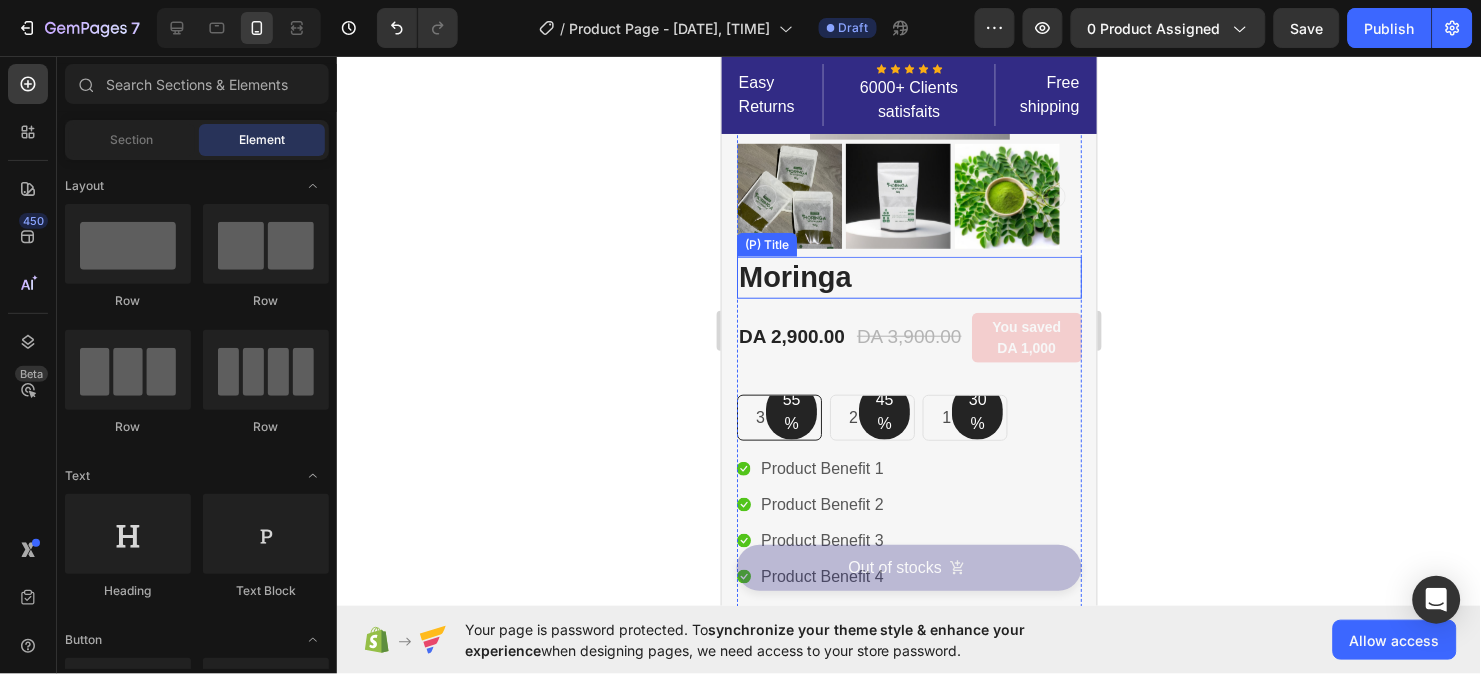 scroll, scrollTop: 400, scrollLeft: 0, axis: vertical 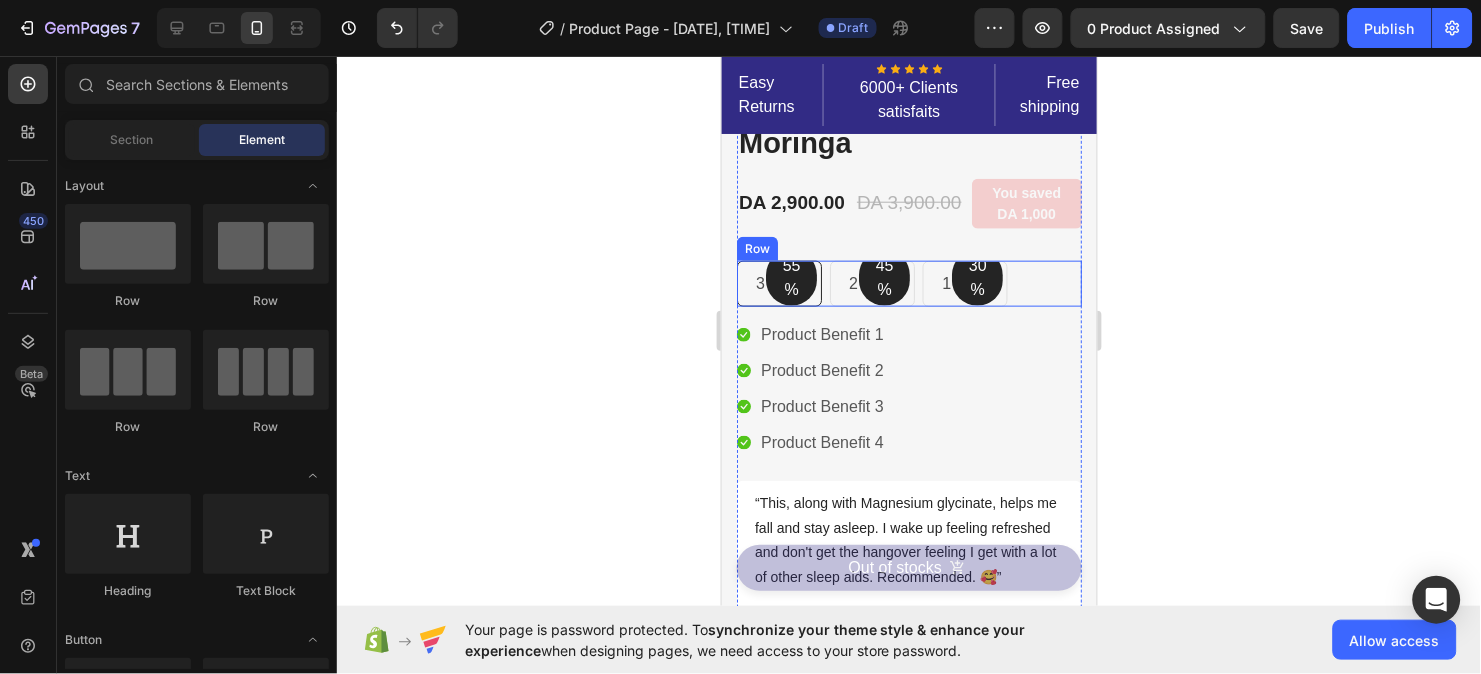 click on "55% Text block Row 3 pack Text block Row 45% Text block Row 2 pack Text block Row 30% Text block Row 1 pack Text block Row Row" at bounding box center (908, 283) 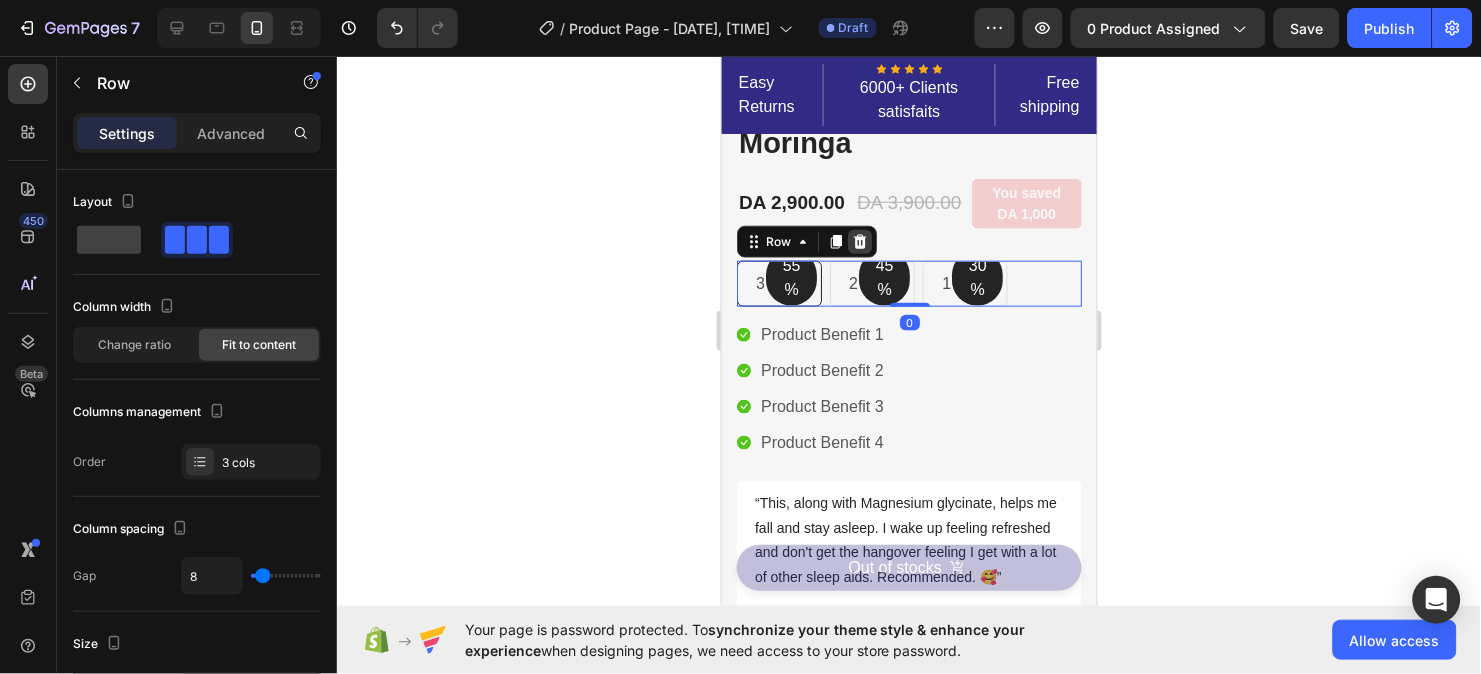 click at bounding box center (859, 241) 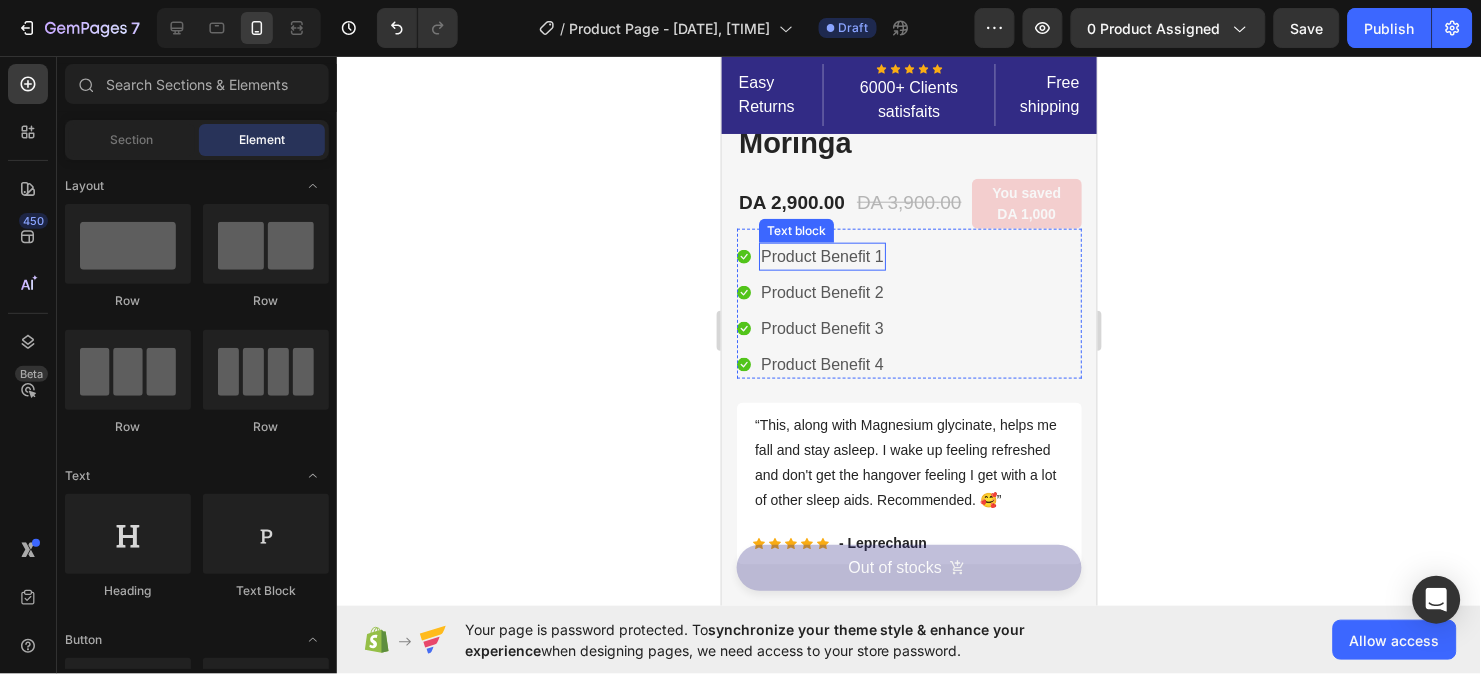 click on "Product Benefit 1" at bounding box center (821, 256) 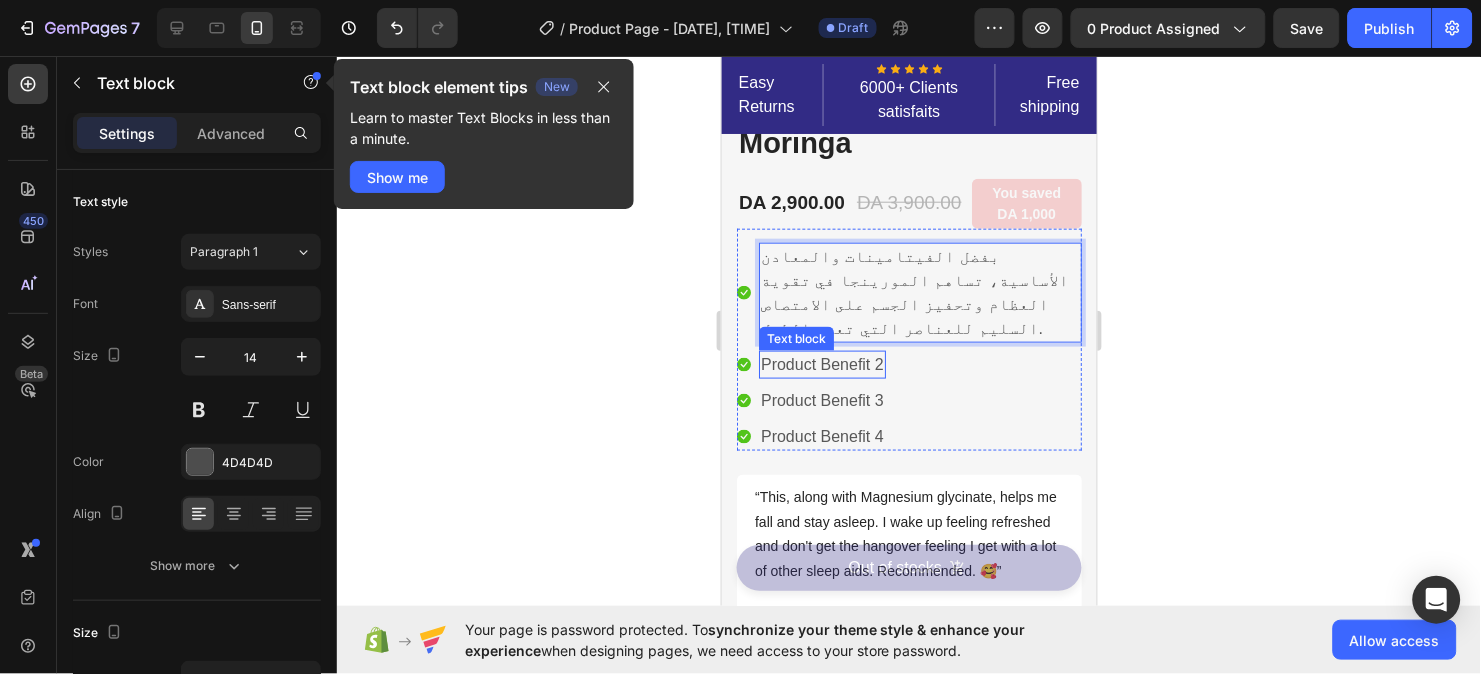 click on "Product Benefit 2" at bounding box center (821, 364) 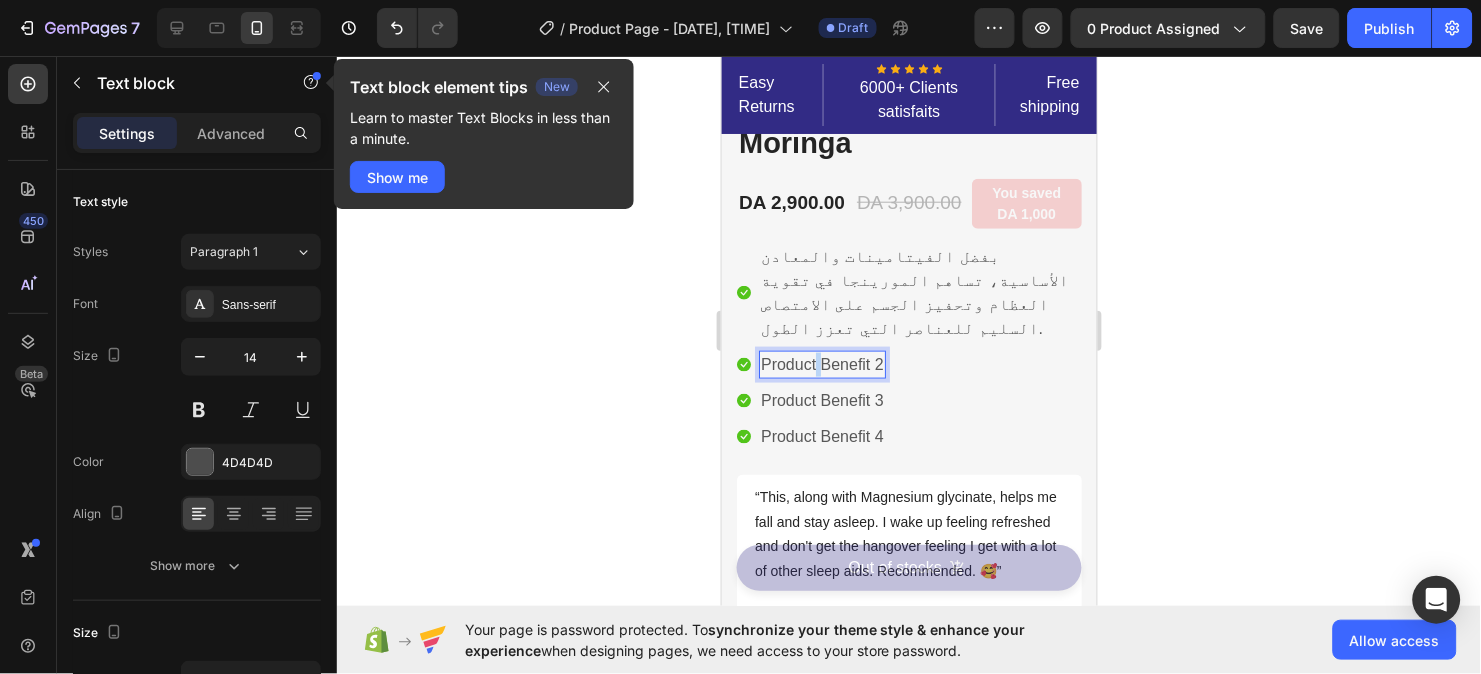 click on "Product Benefit 2" at bounding box center (821, 364) 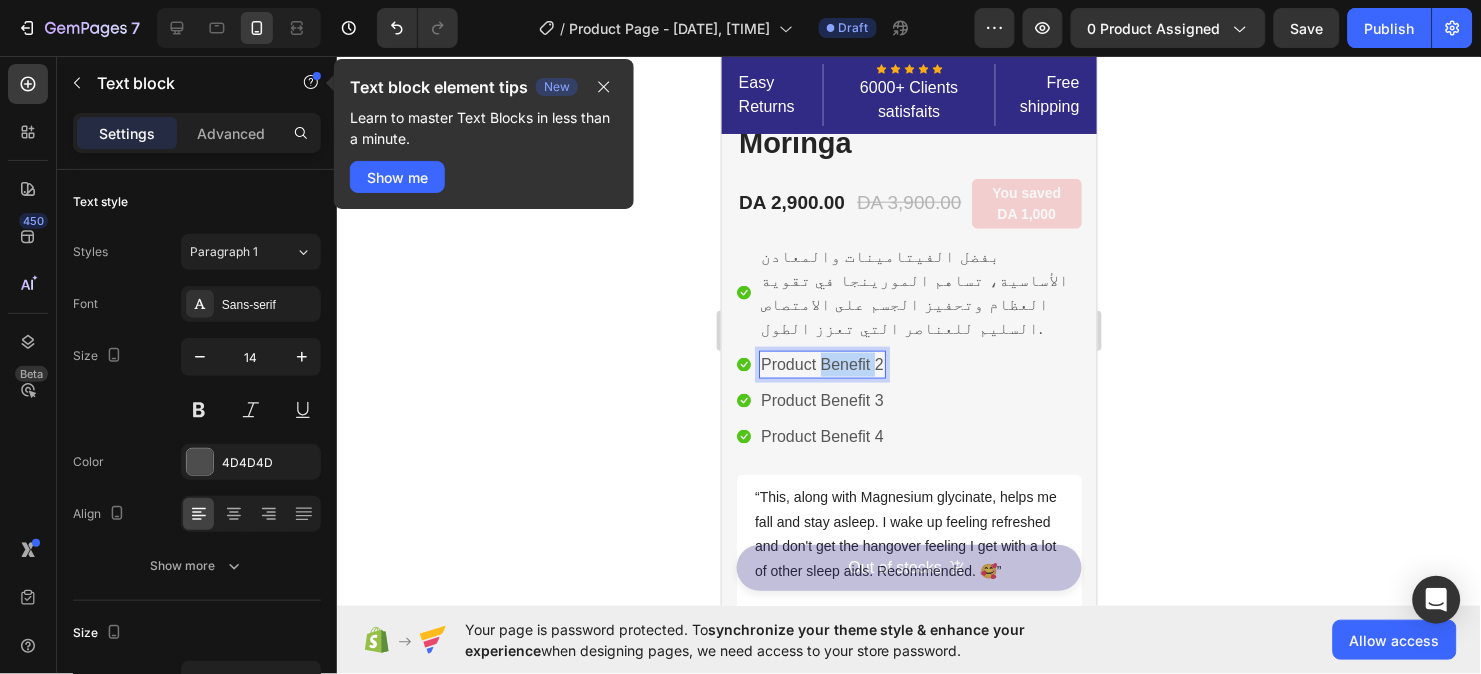 click on "Product Benefit 2" at bounding box center [821, 364] 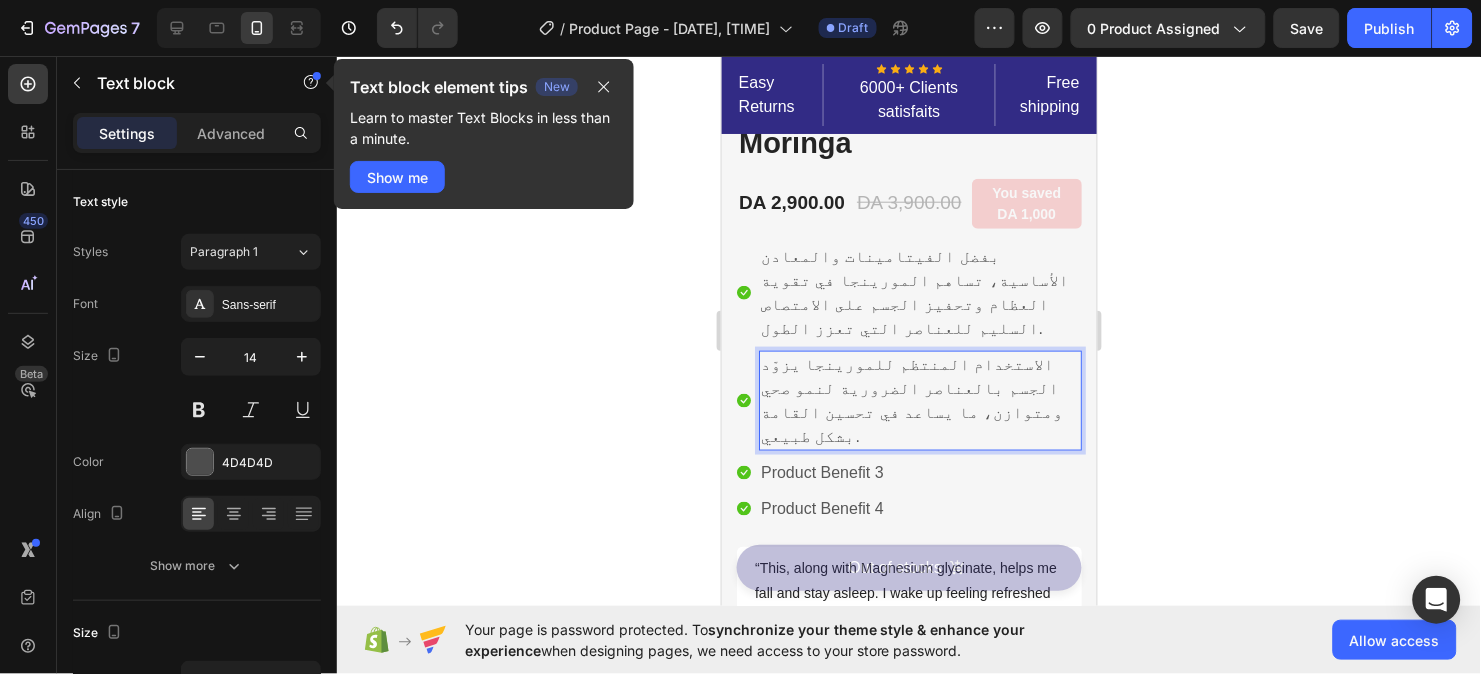 click on "Product Benefit 3" at bounding box center [821, 472] 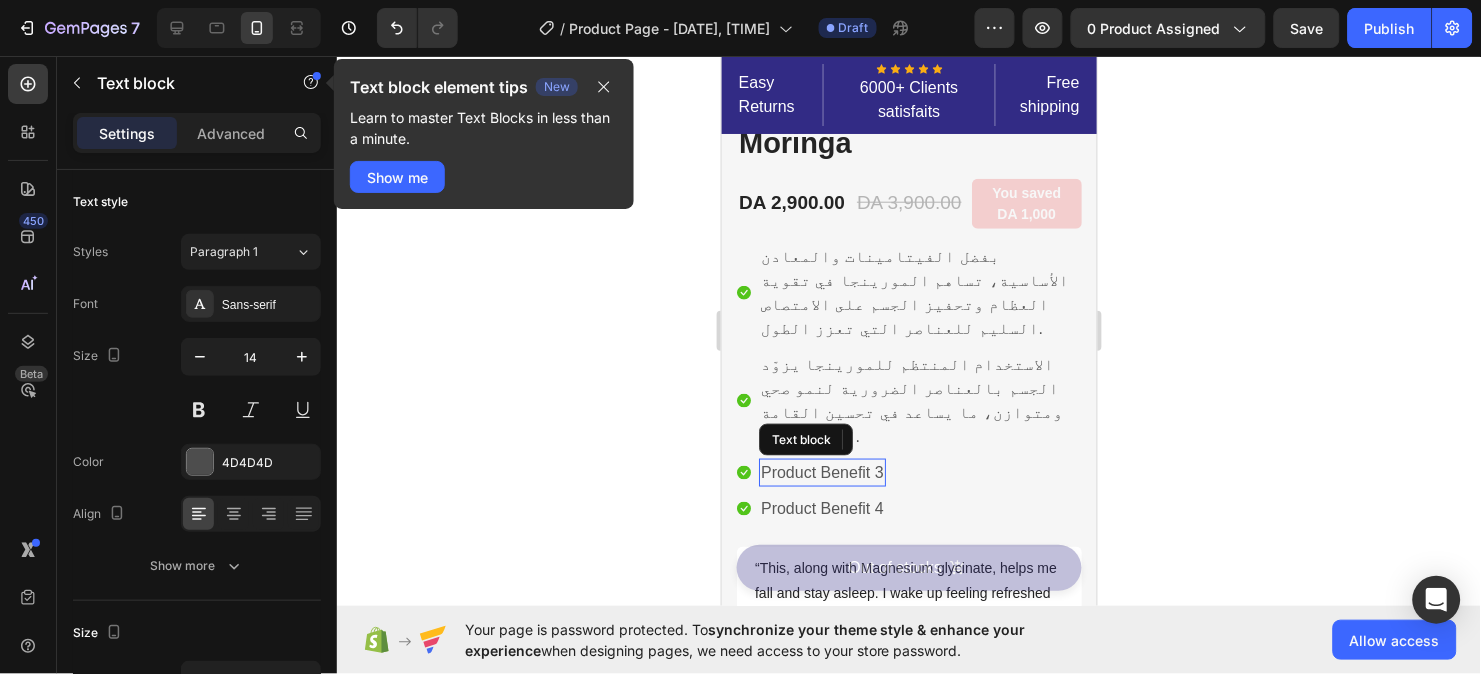 click on "Product Benefit 3" at bounding box center (821, 472) 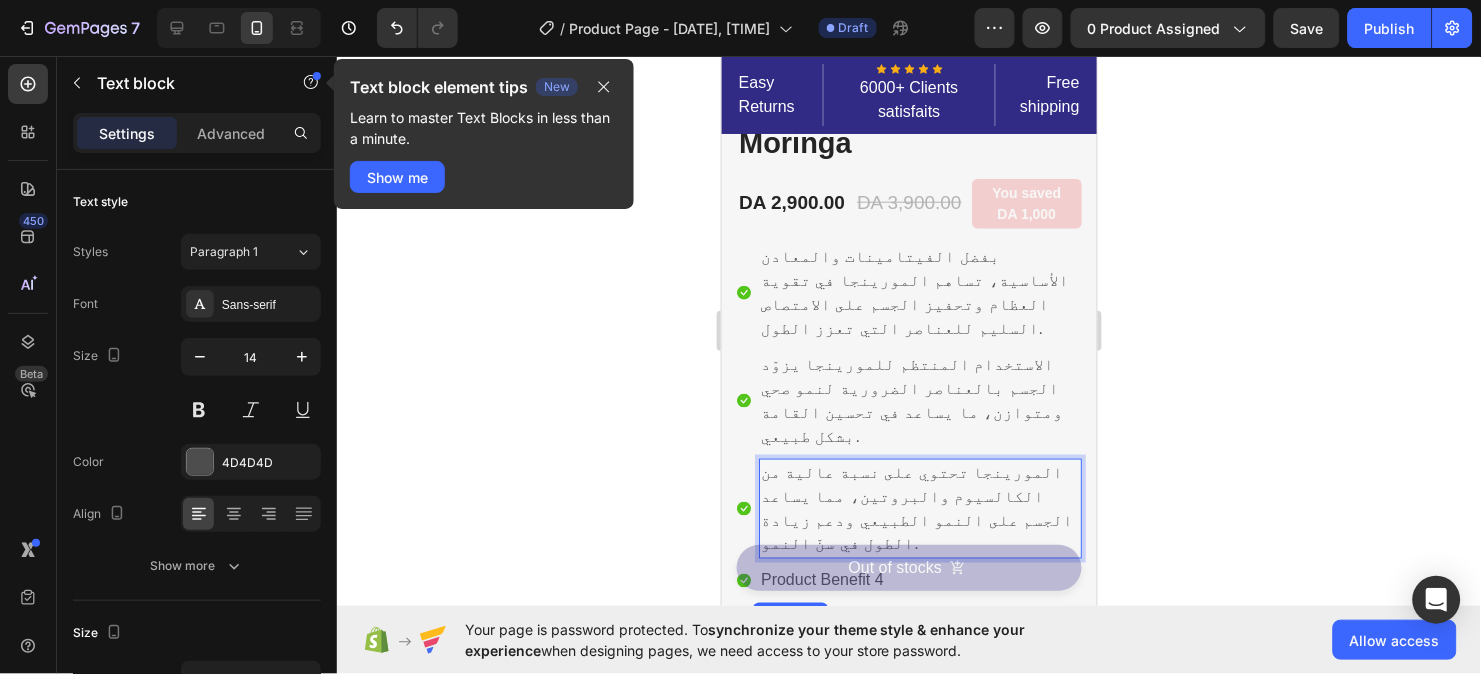scroll, scrollTop: 533, scrollLeft: 0, axis: vertical 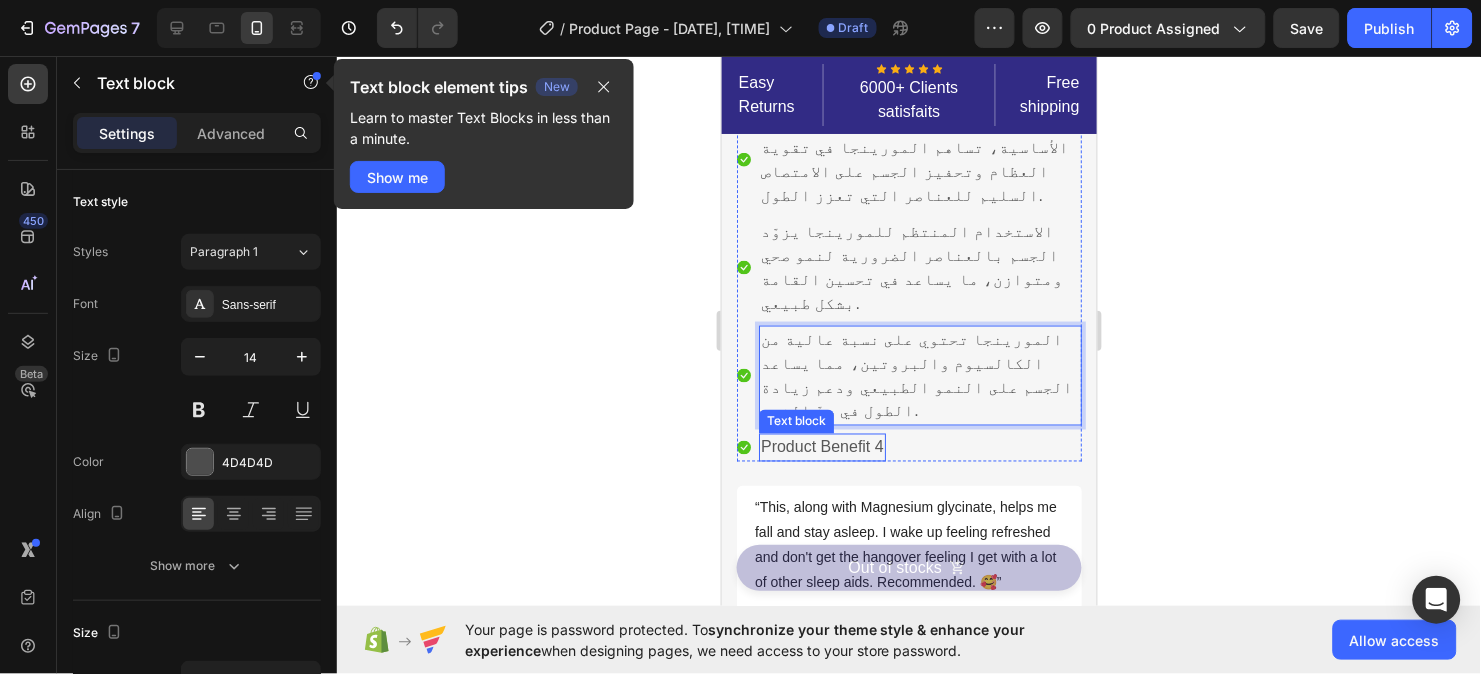 click on "Product Benefit 4" at bounding box center (821, 447) 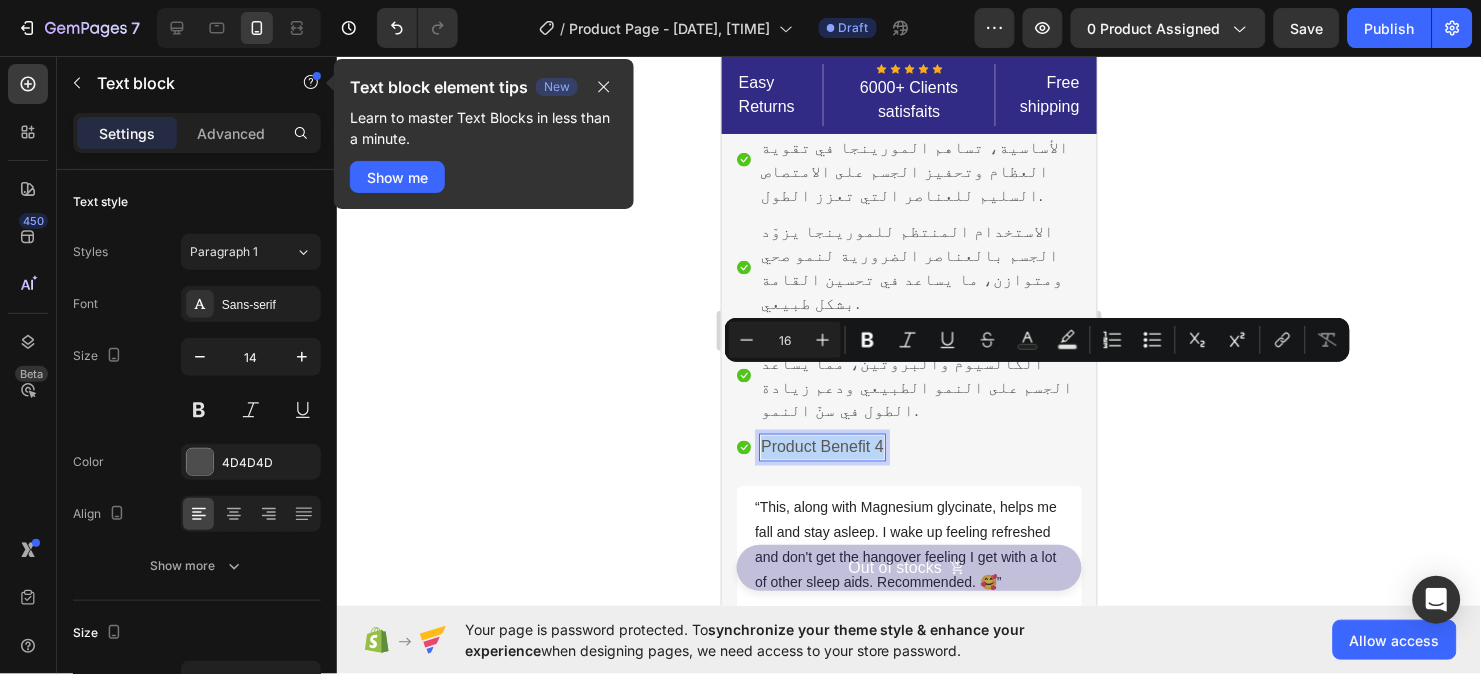 copy on "Product Benefit 4" 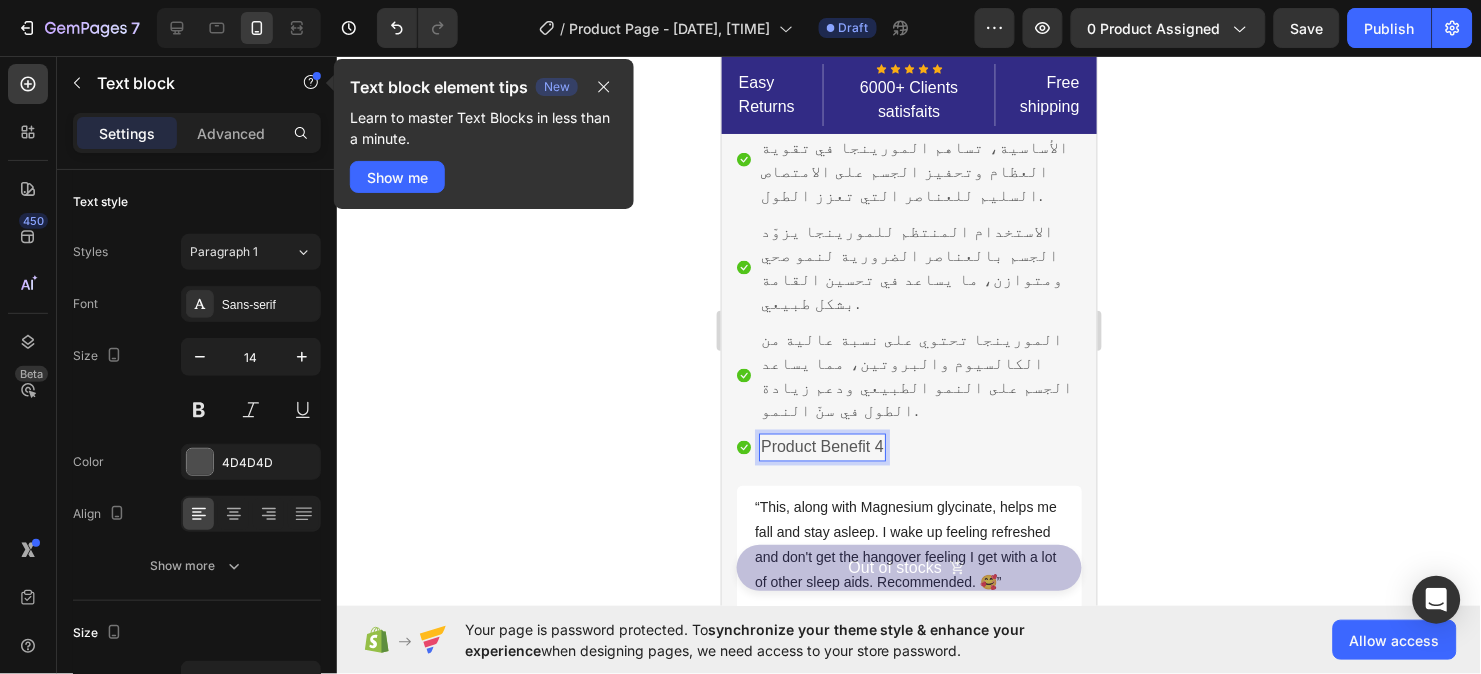 click on "Product Benefit 4" at bounding box center [821, 447] 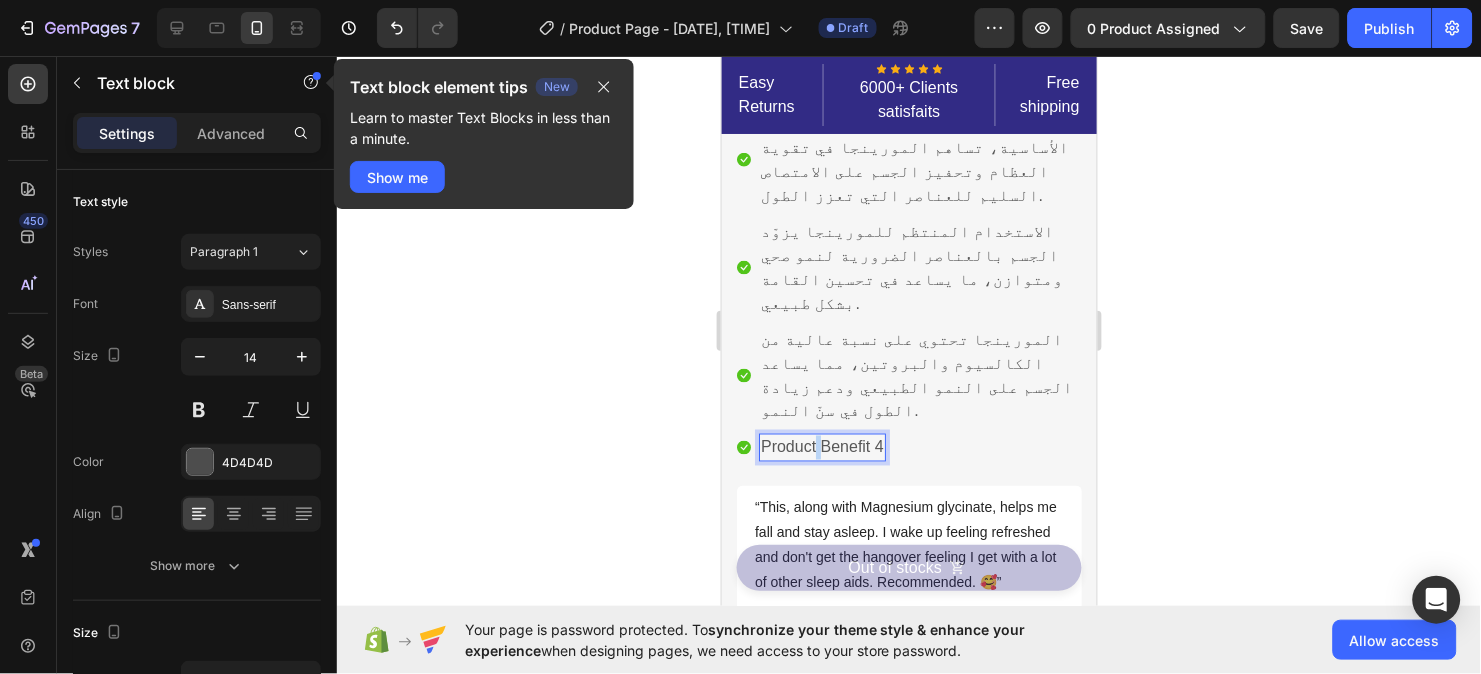 click on "Product Benefit 4" at bounding box center [821, 447] 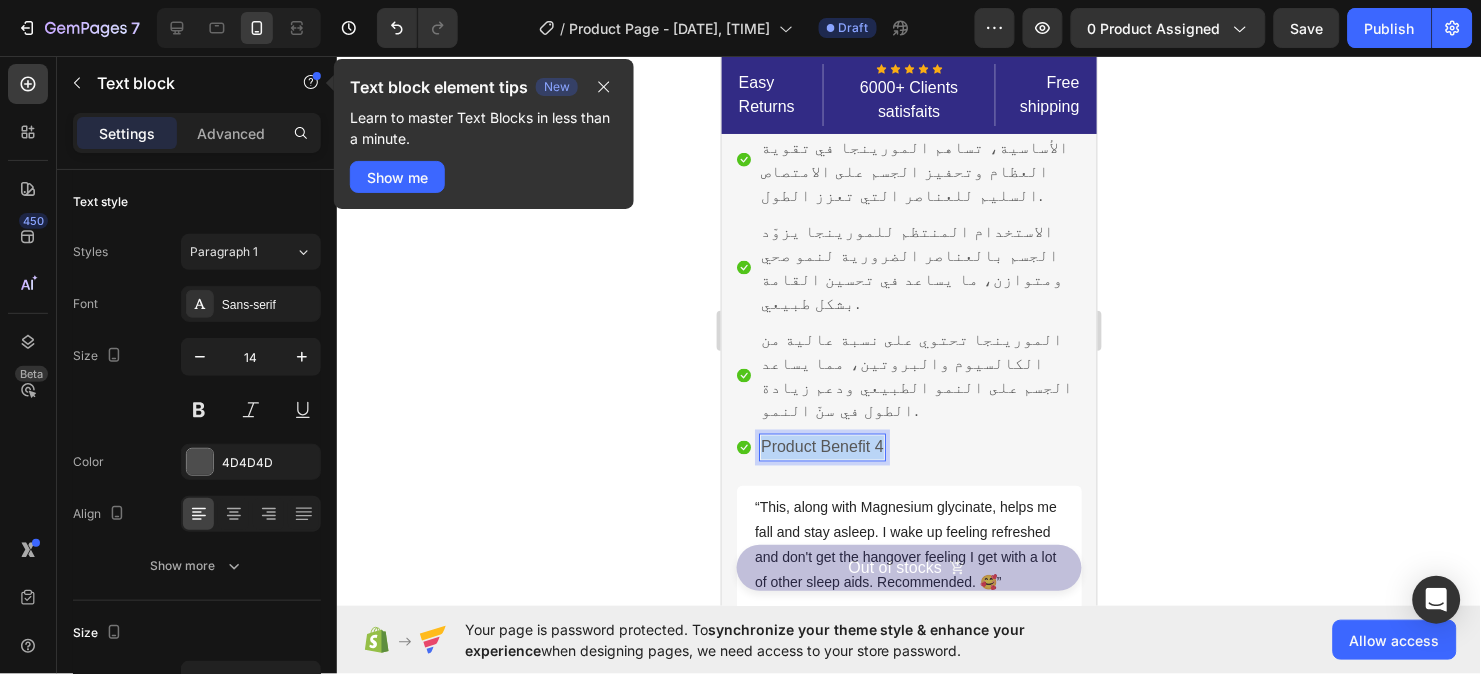 click on "Product Benefit 4" at bounding box center (821, 447) 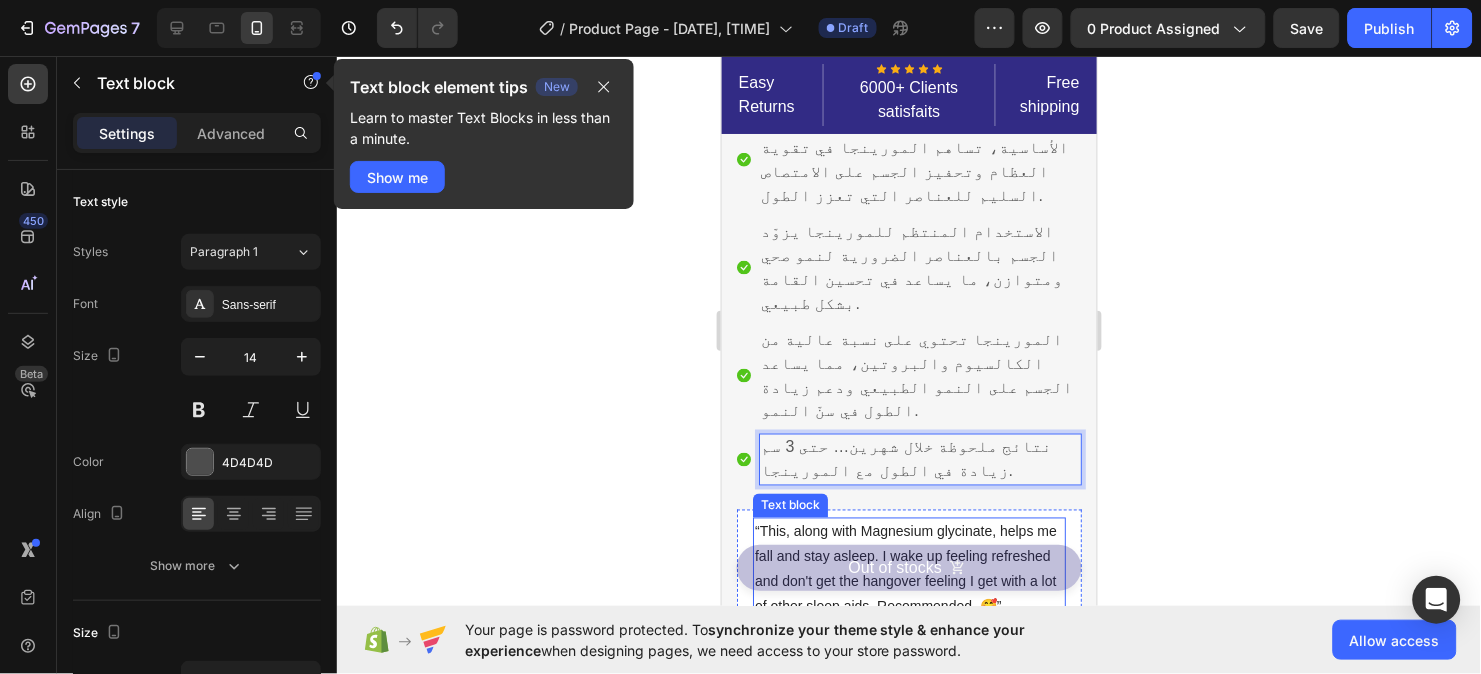 click on "“This, along with Magnesium glycinate, helps me fall and stay asleep. I wake up feeling refreshed and don't get the hangover feeling I get with a lot of other sleep aids. Recommended. 🥰”" at bounding box center (908, 569) 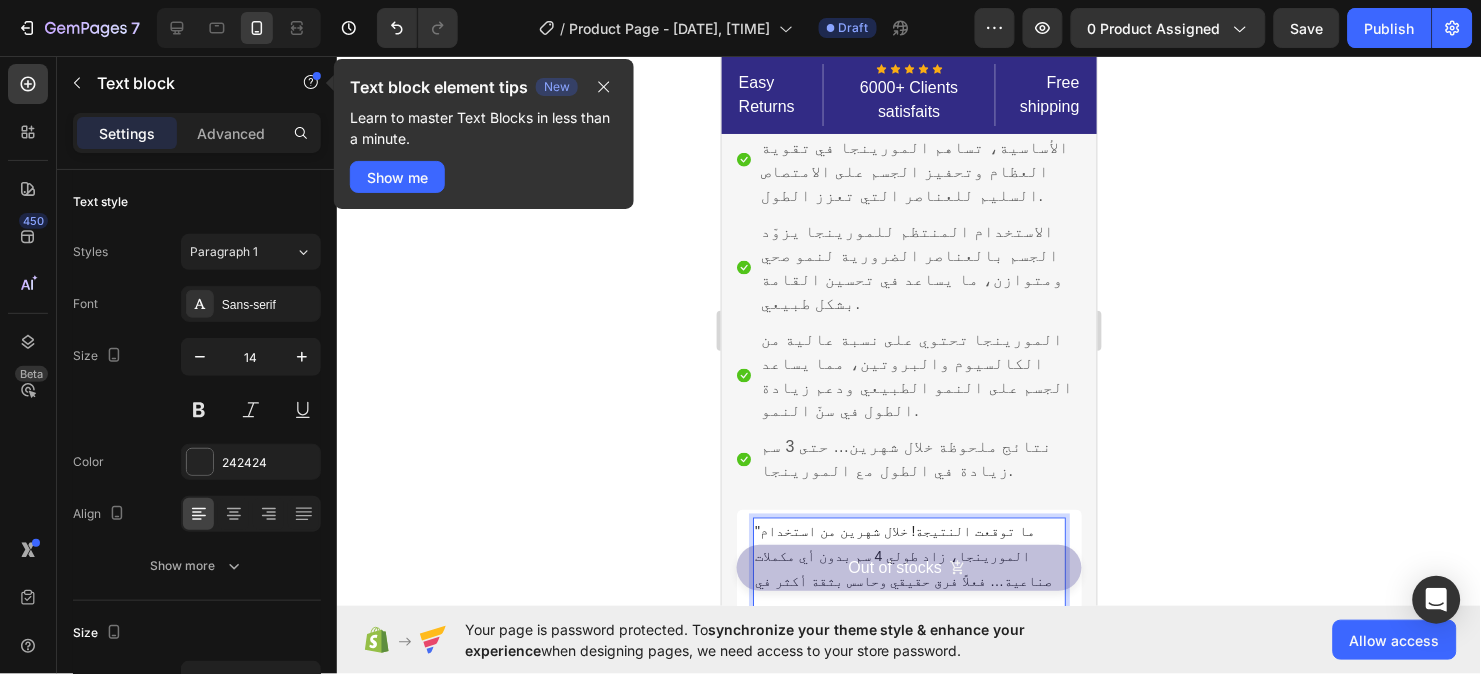 click on "- Leprechaun" at bounding box center (882, 650) 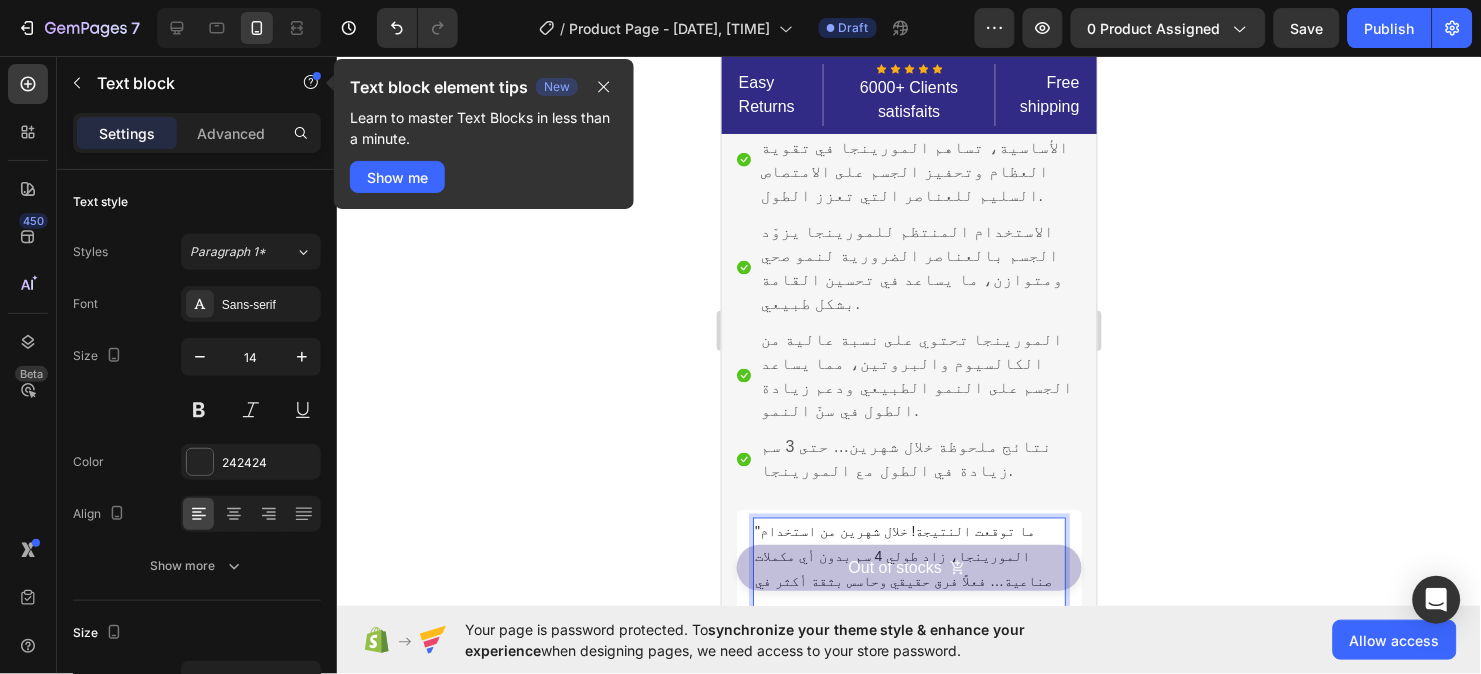 click on "- Leprechaun" at bounding box center (882, 650) 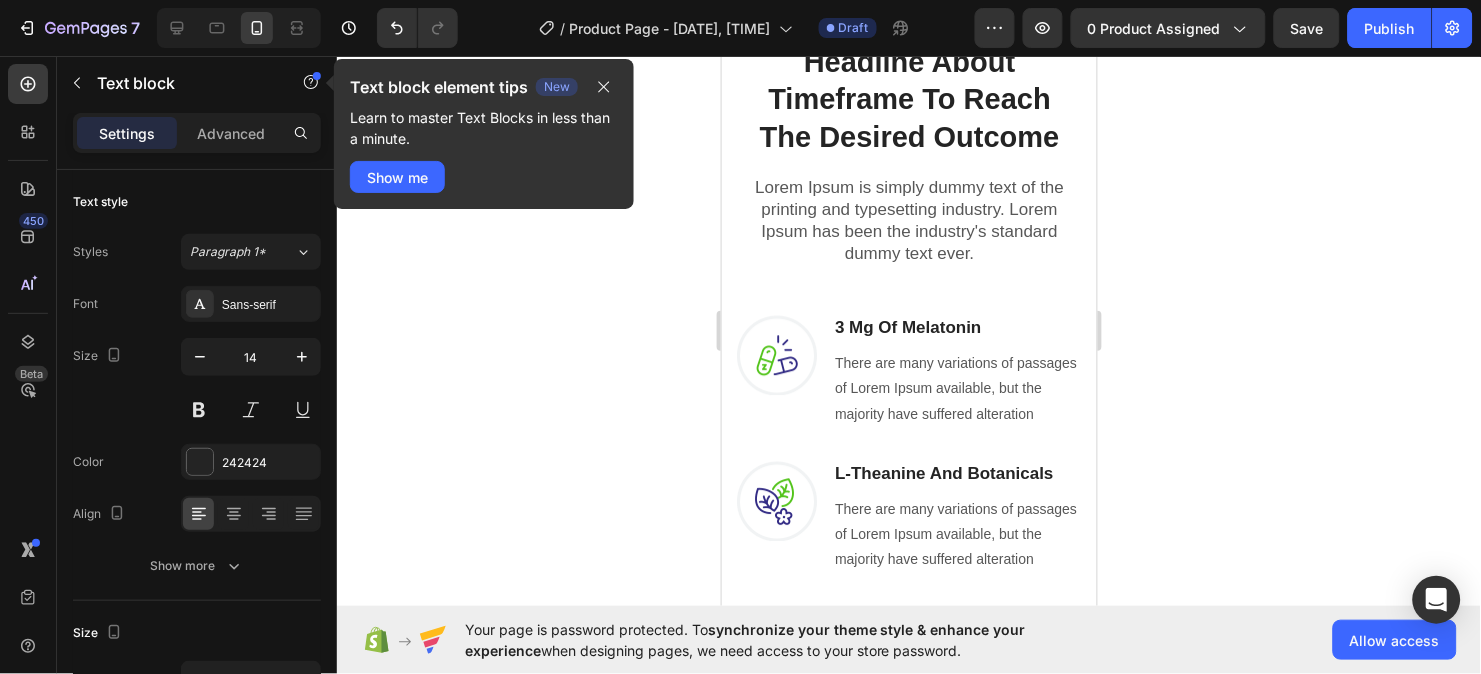 scroll, scrollTop: 1200, scrollLeft: 0, axis: vertical 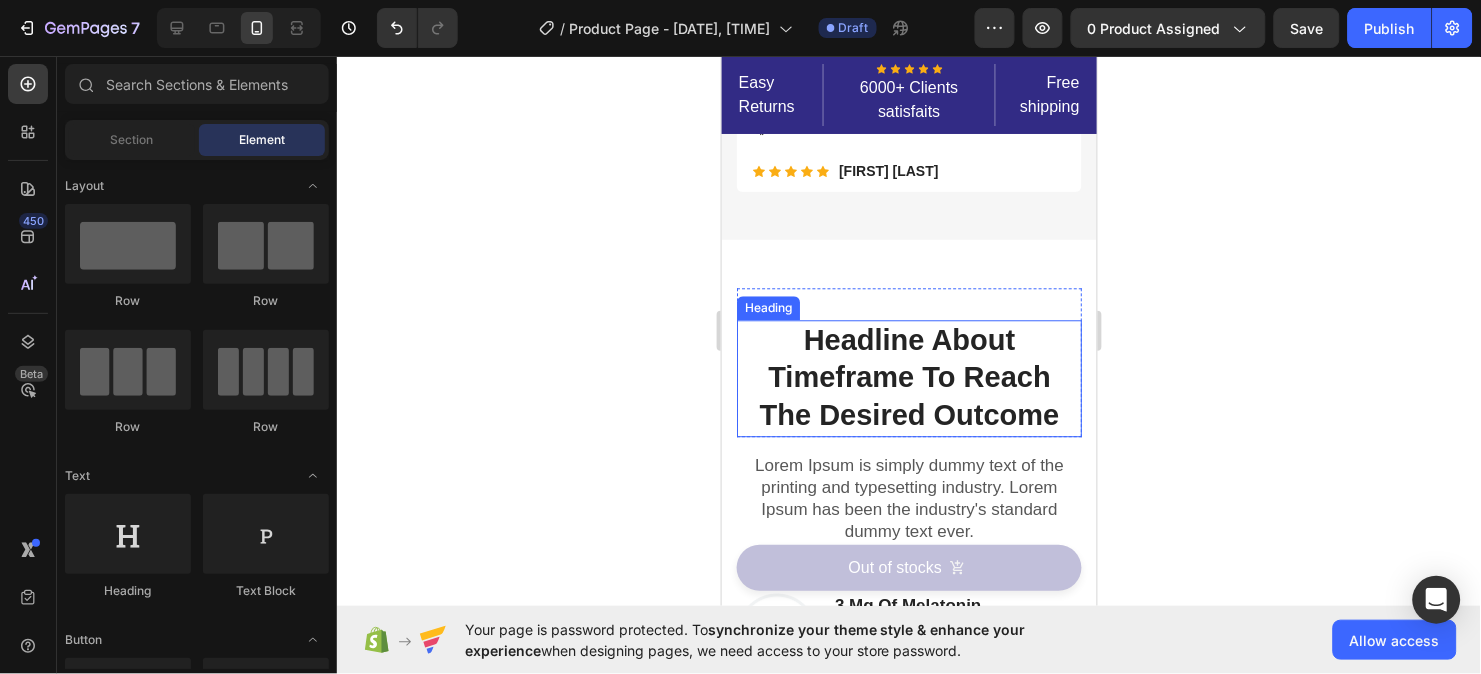 click on "Headline About Timeframe To Reach The Desired Outcome" at bounding box center [908, 377] 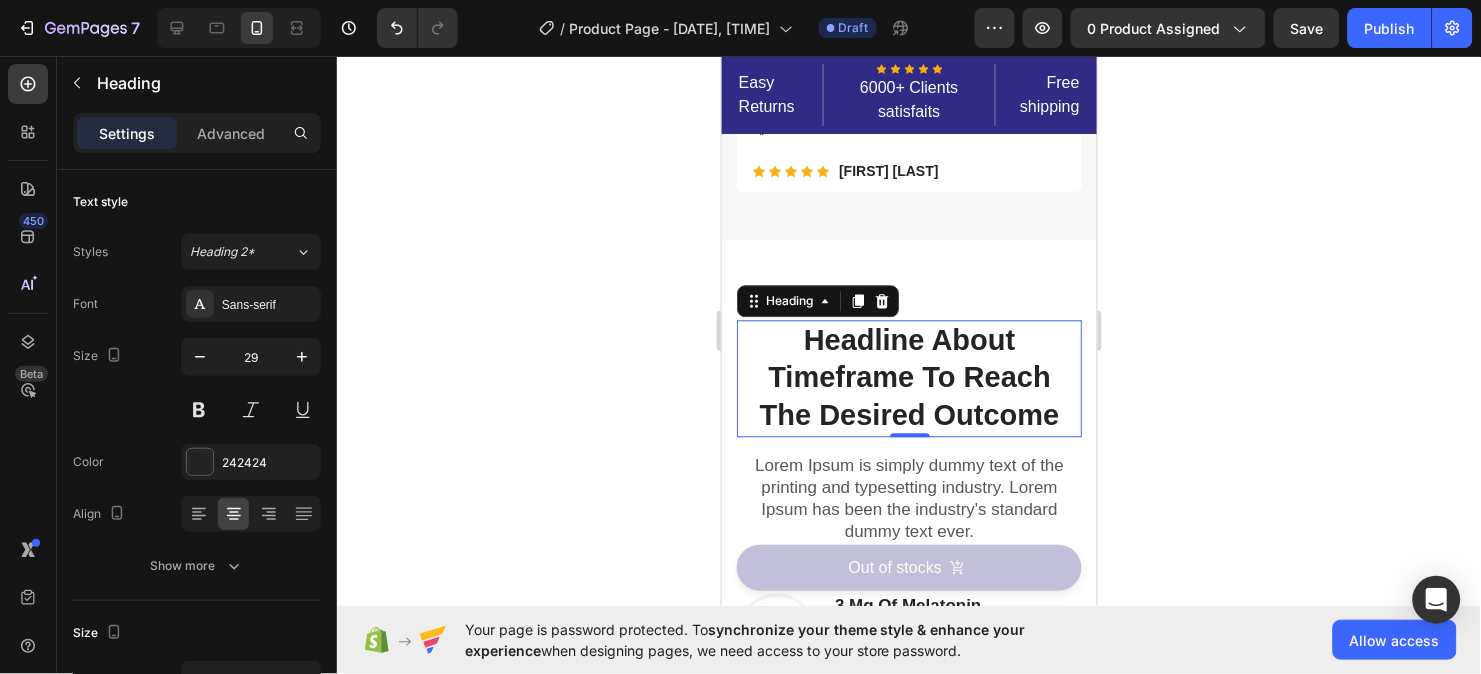 click on "Headline About Timeframe To Reach The Desired Outcome" at bounding box center [908, 377] 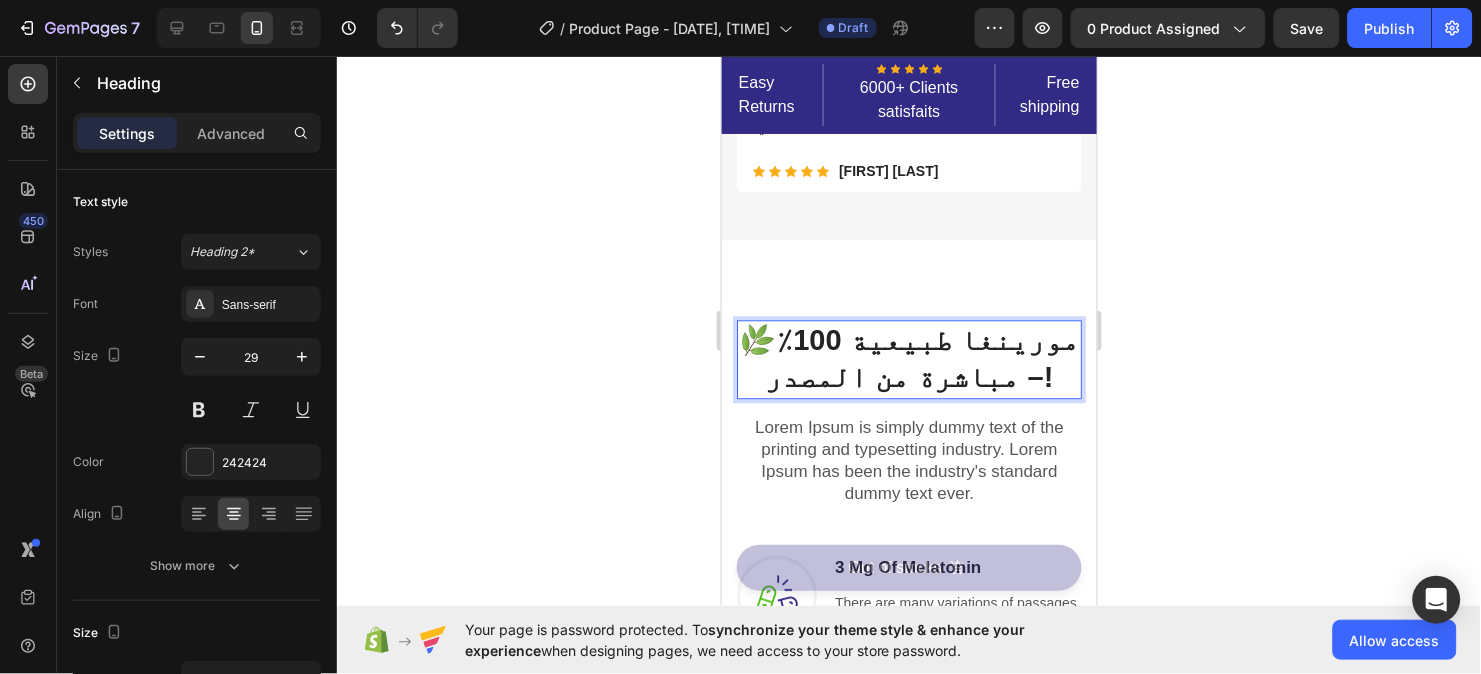 click on "Lorem Ipsum is simply dummy text of the printing and typesetting industry. Lorem Ipsum has been the industry's standard dummy text ever." at bounding box center (908, 460) 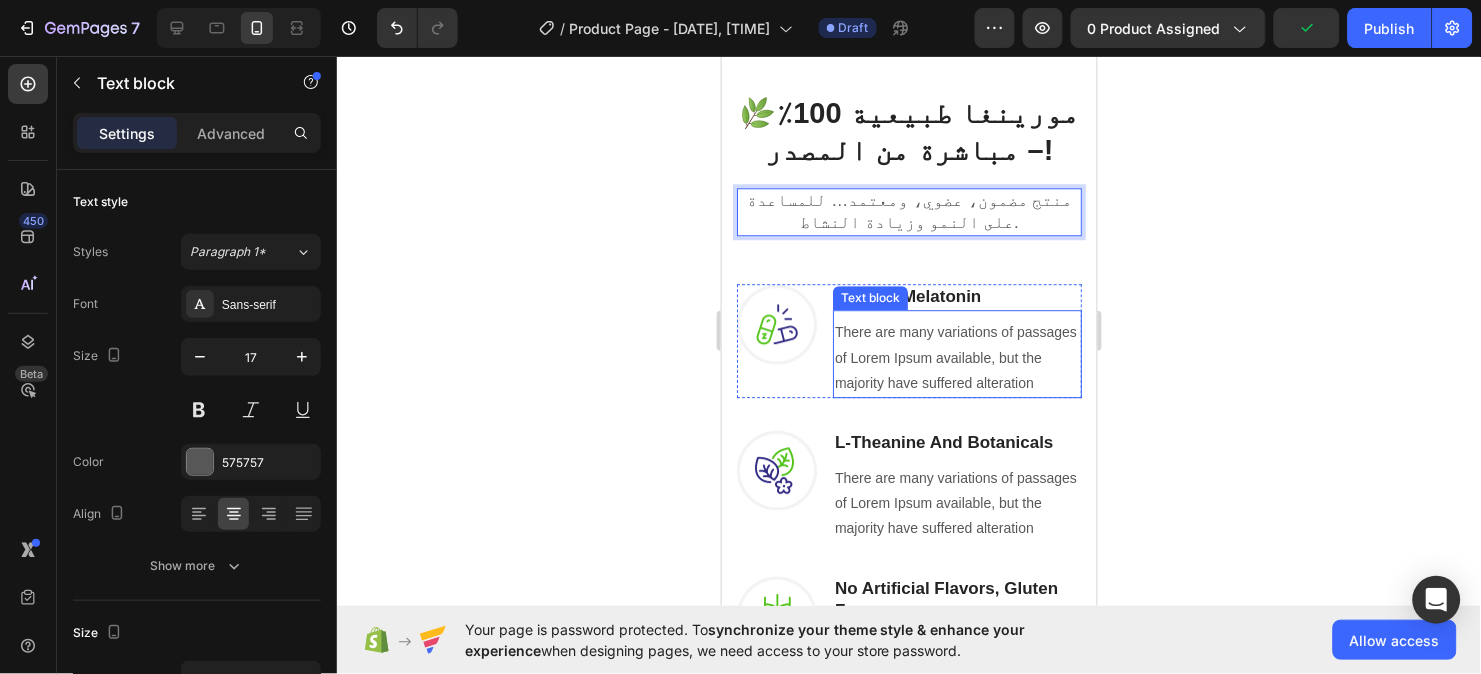 scroll, scrollTop: 1280, scrollLeft: 0, axis: vertical 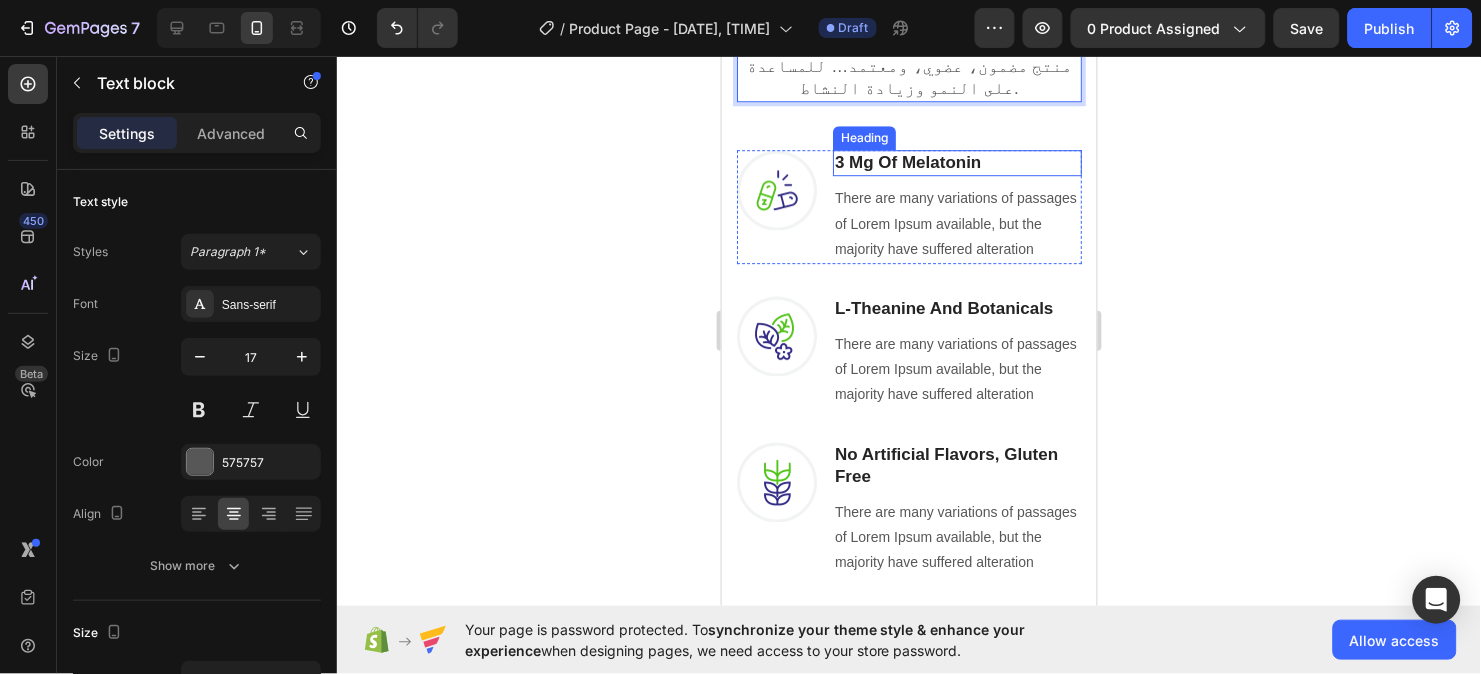 click on "3 Mg Of Melatonin" at bounding box center [956, 162] 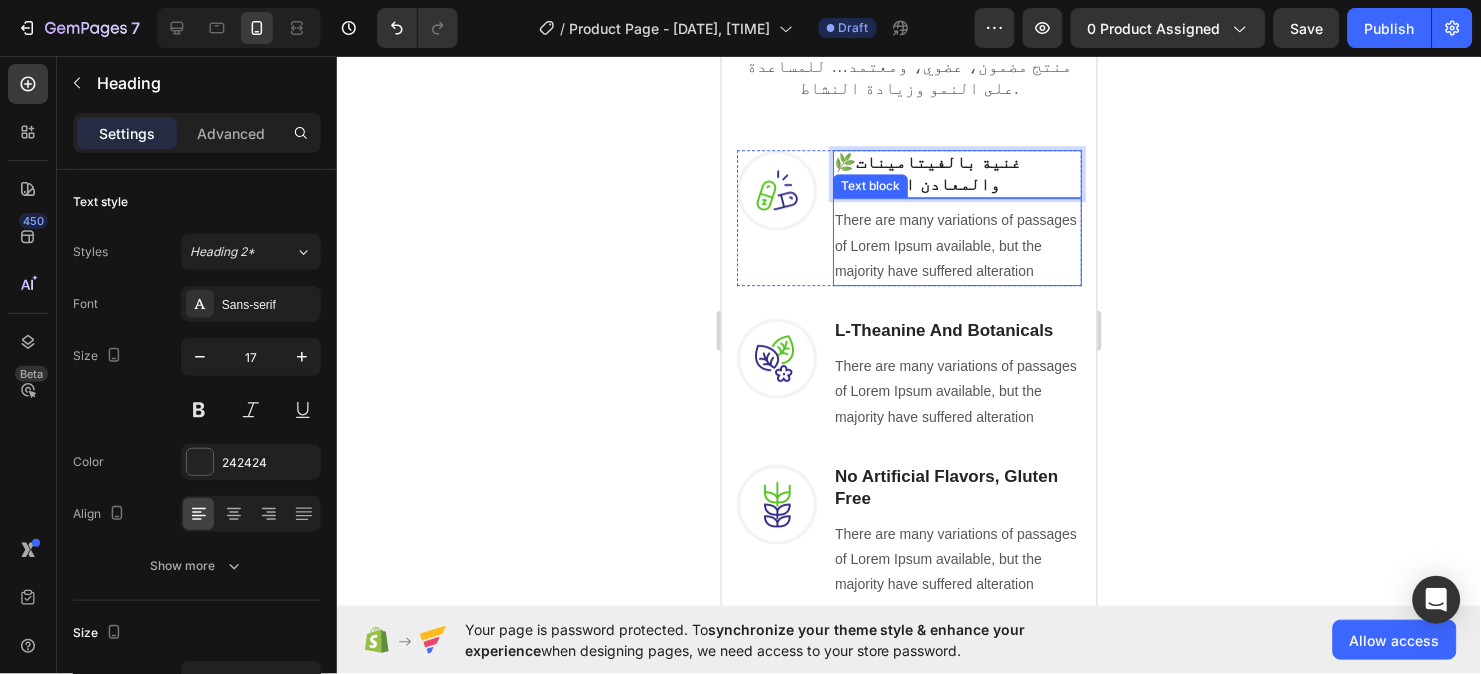 click on "There are many variations of passages of Lorem Ipsum available, but the majority have suffered alteration" at bounding box center (956, 245) 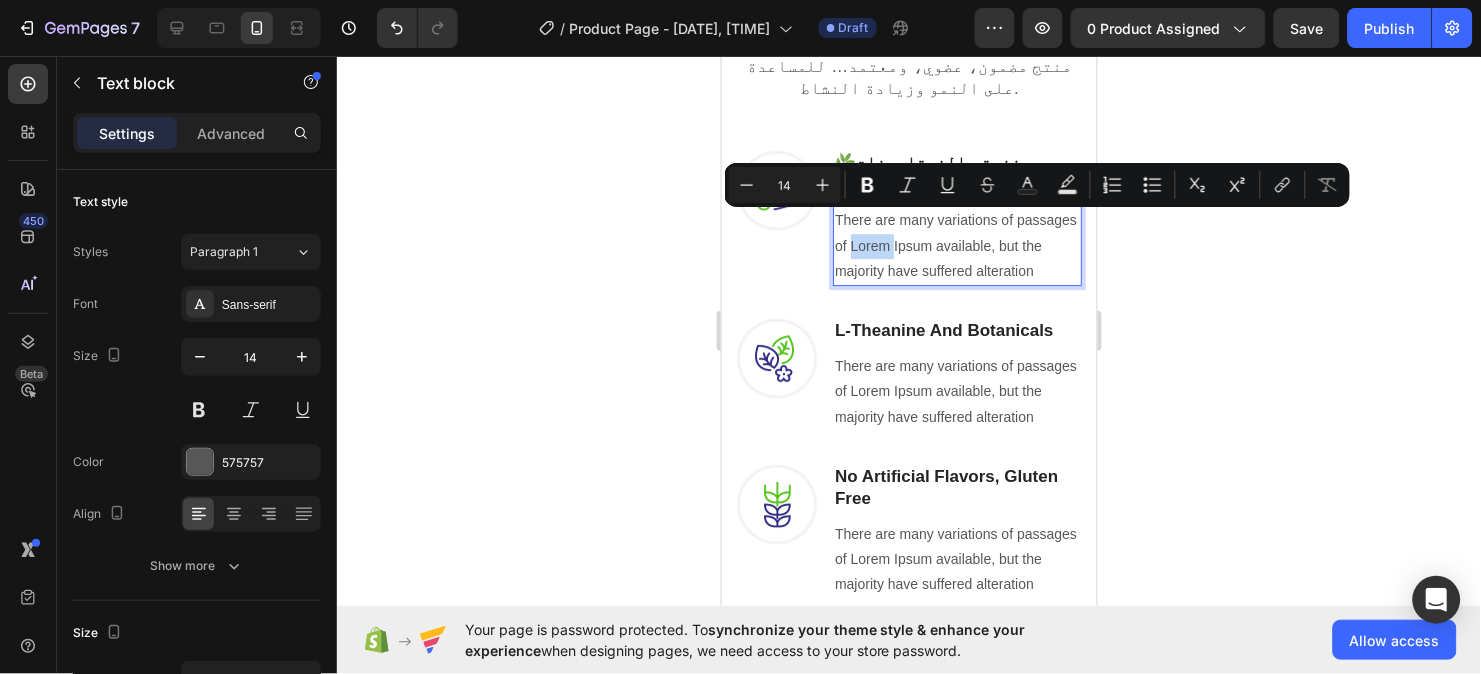 drag, startPoint x: 933, startPoint y: 226, endPoint x: 892, endPoint y: 249, distance: 47.010635 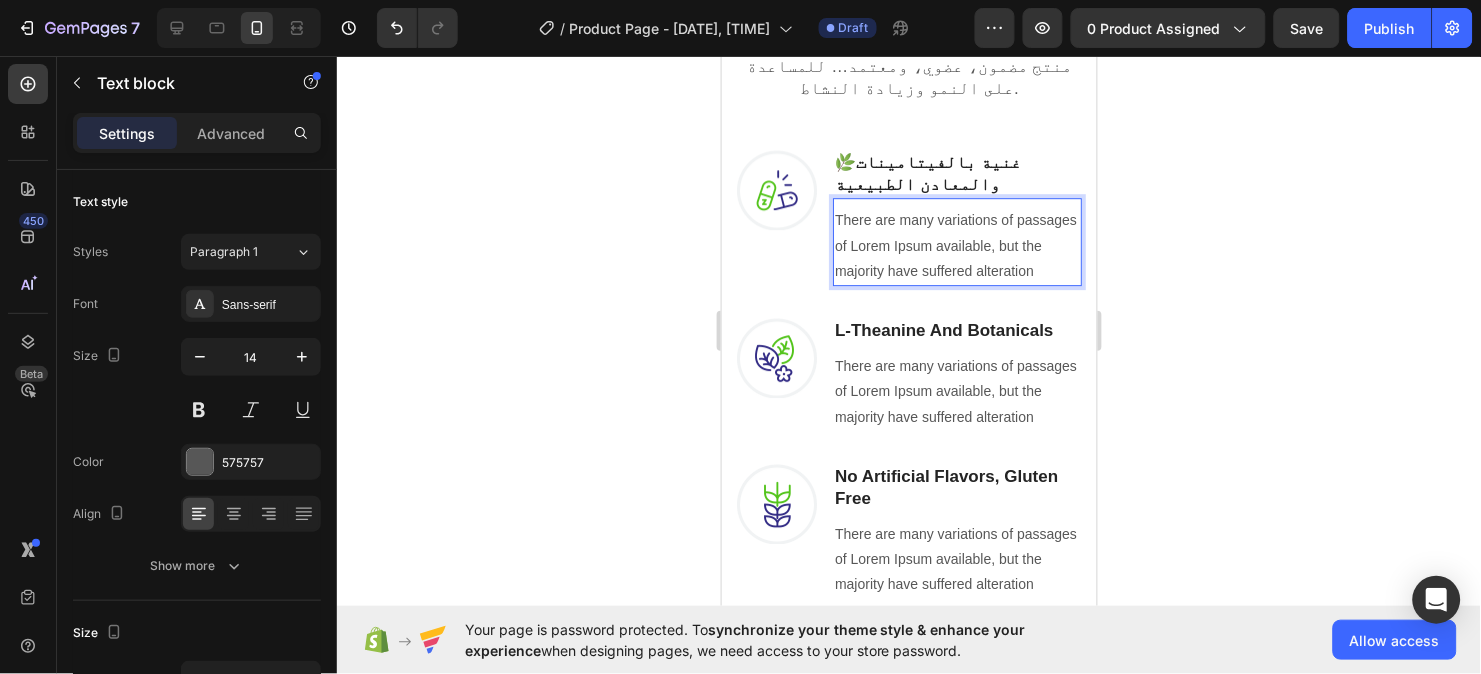 click on "There are many variations of passages of Lorem Ipsum available, but the majority have suffered alteration" at bounding box center (956, 245) 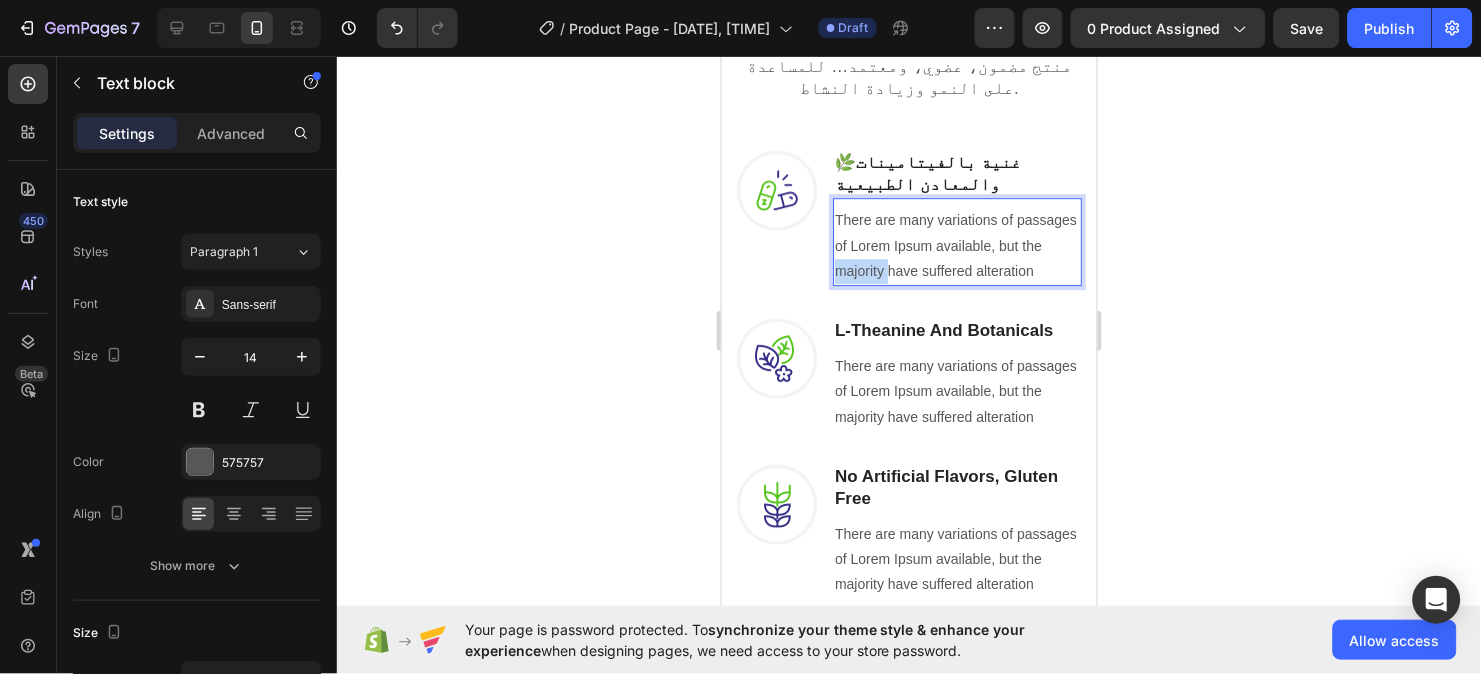 click on "There are many variations of passages of Lorem Ipsum available, but the majority have suffered alteration" at bounding box center [956, 245] 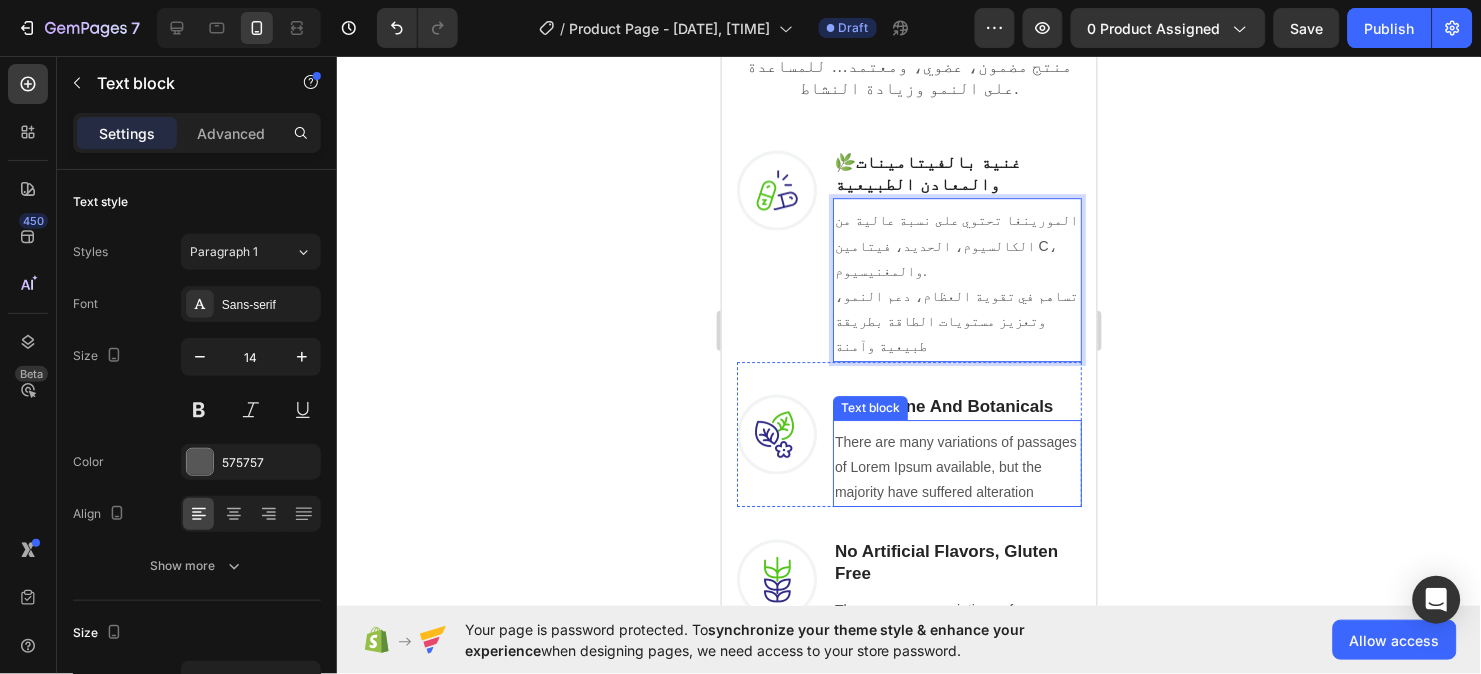 scroll, scrollTop: 1413, scrollLeft: 0, axis: vertical 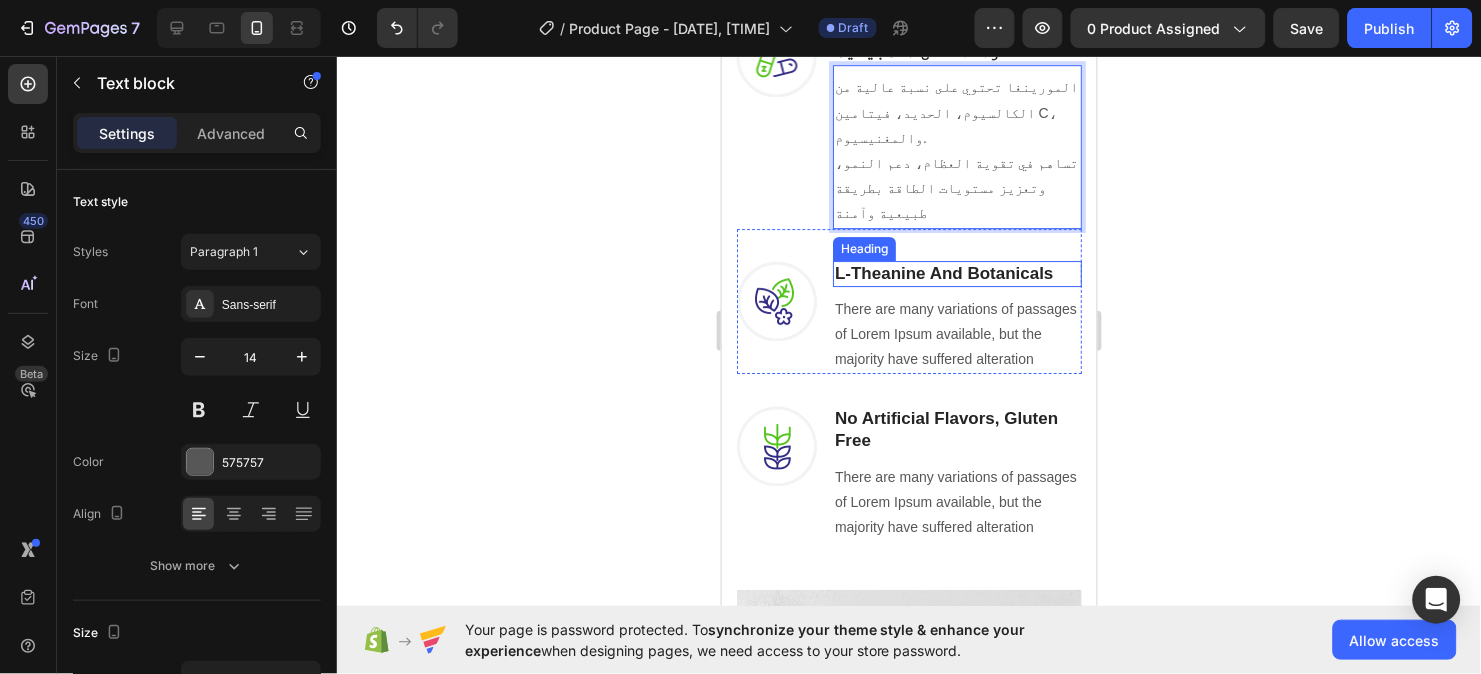 click on "L-Theanine And Botanicals" at bounding box center (956, 273) 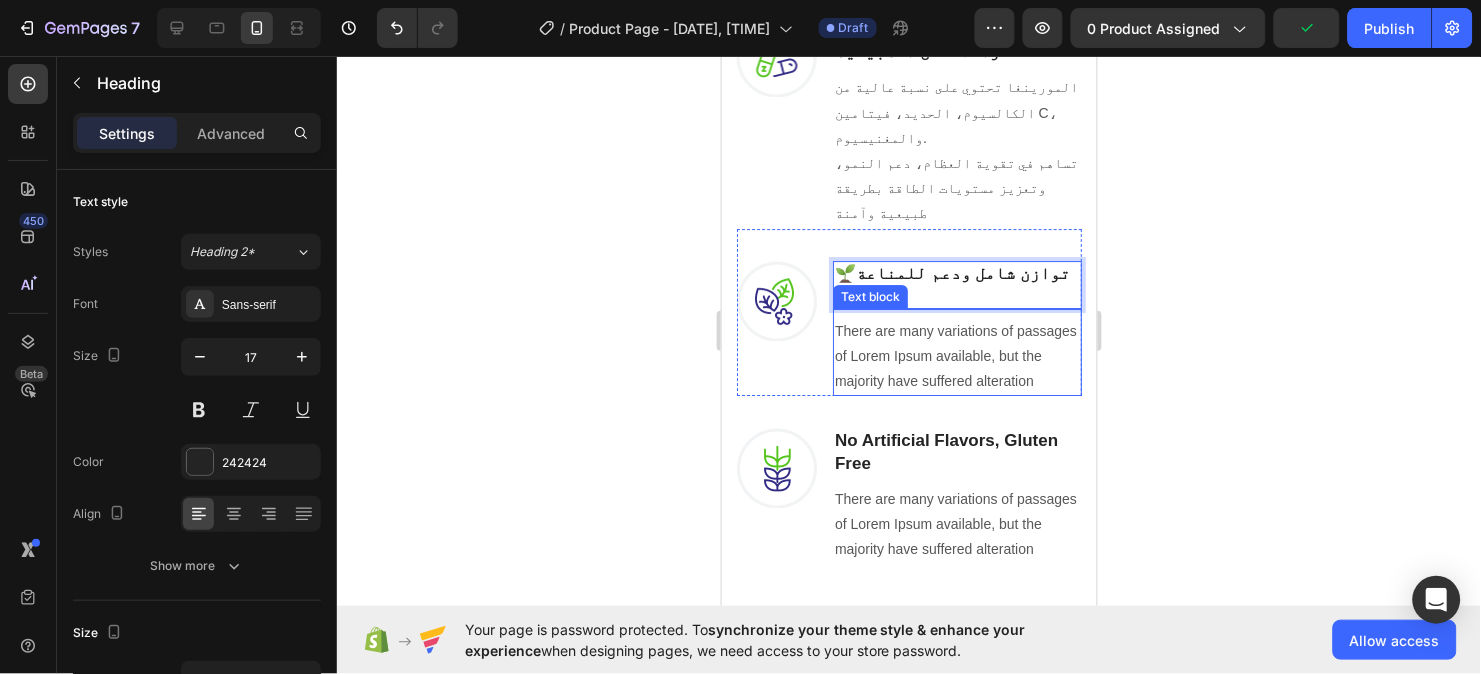click on "There are many variations of passages of Lorem Ipsum available, but the majority have suffered alteration" at bounding box center (956, 356) 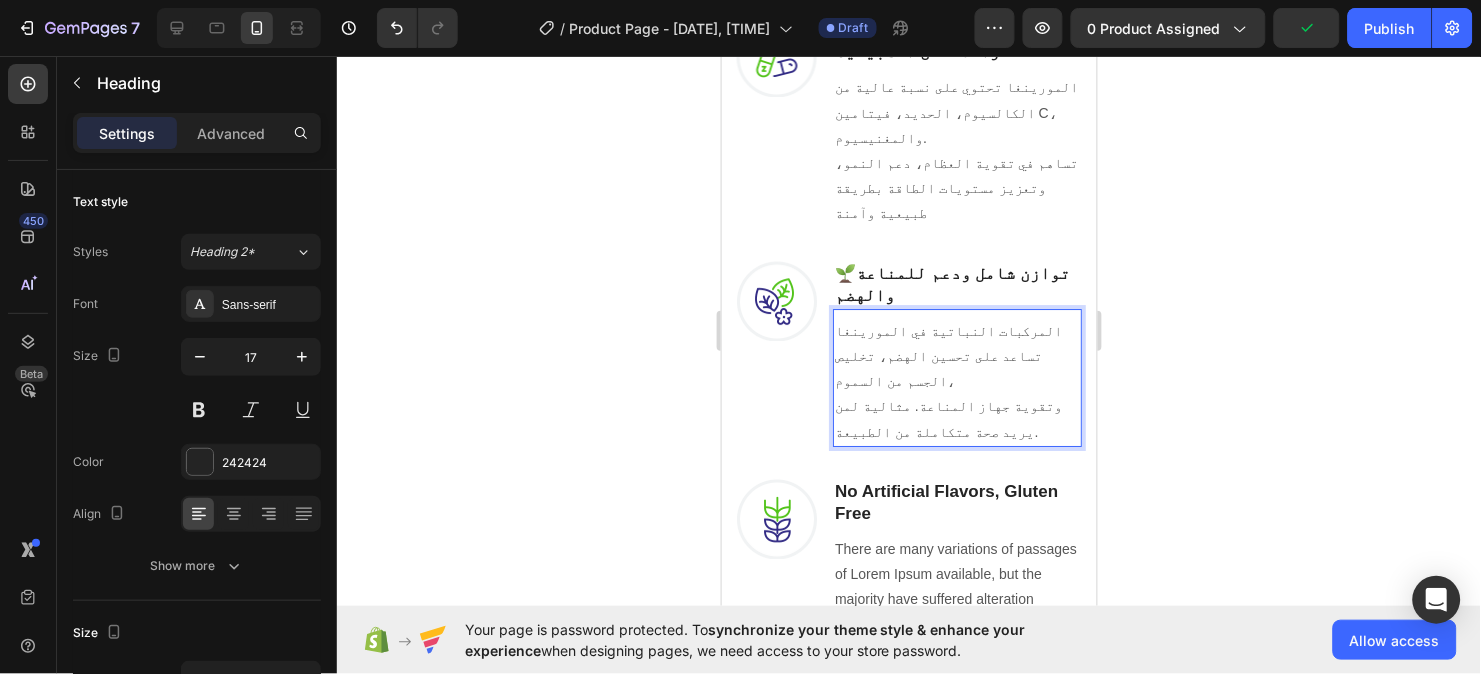 click on "No Artificial Flavors, Gluten Free" at bounding box center [956, 502] 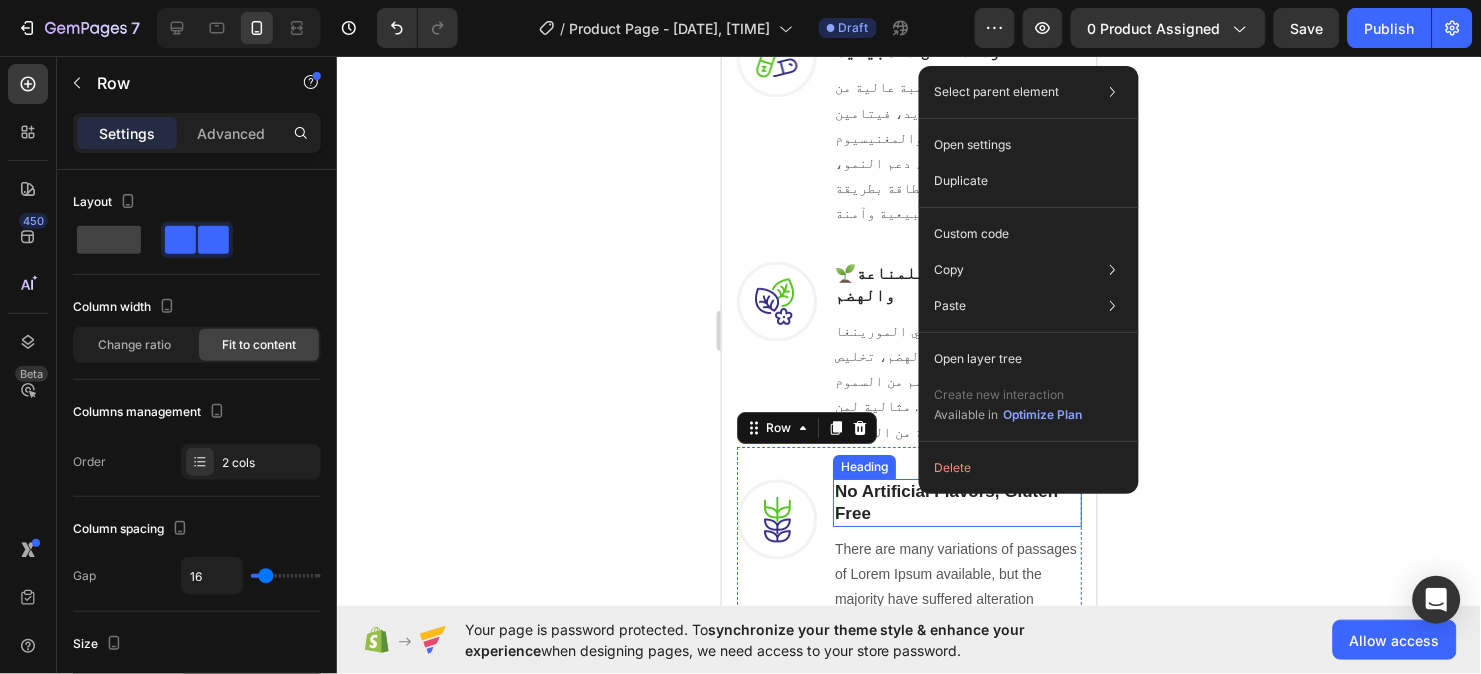 click on "No Artificial Flavors, Gluten Free" at bounding box center (956, 502) 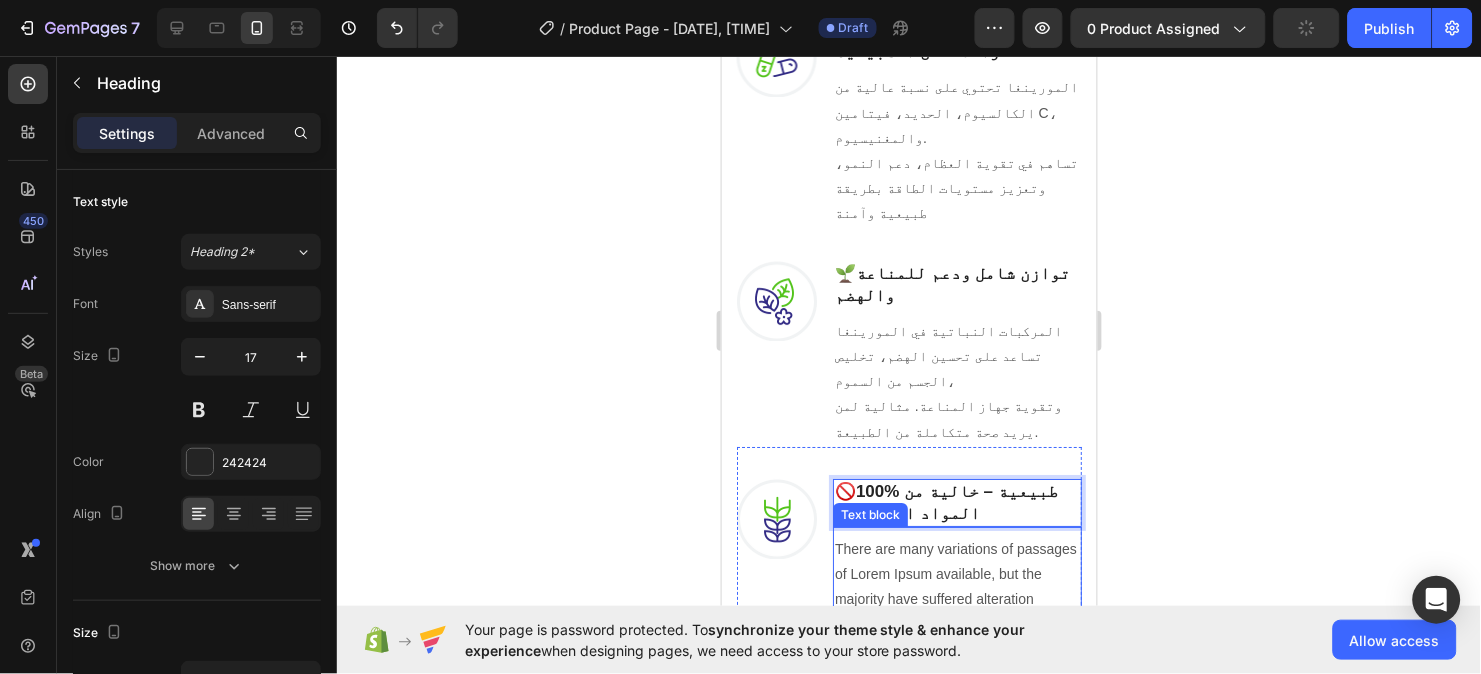 click on "There are many variations of passages of Lorem Ipsum available, but the majority have suffered alteration" at bounding box center [956, 574] 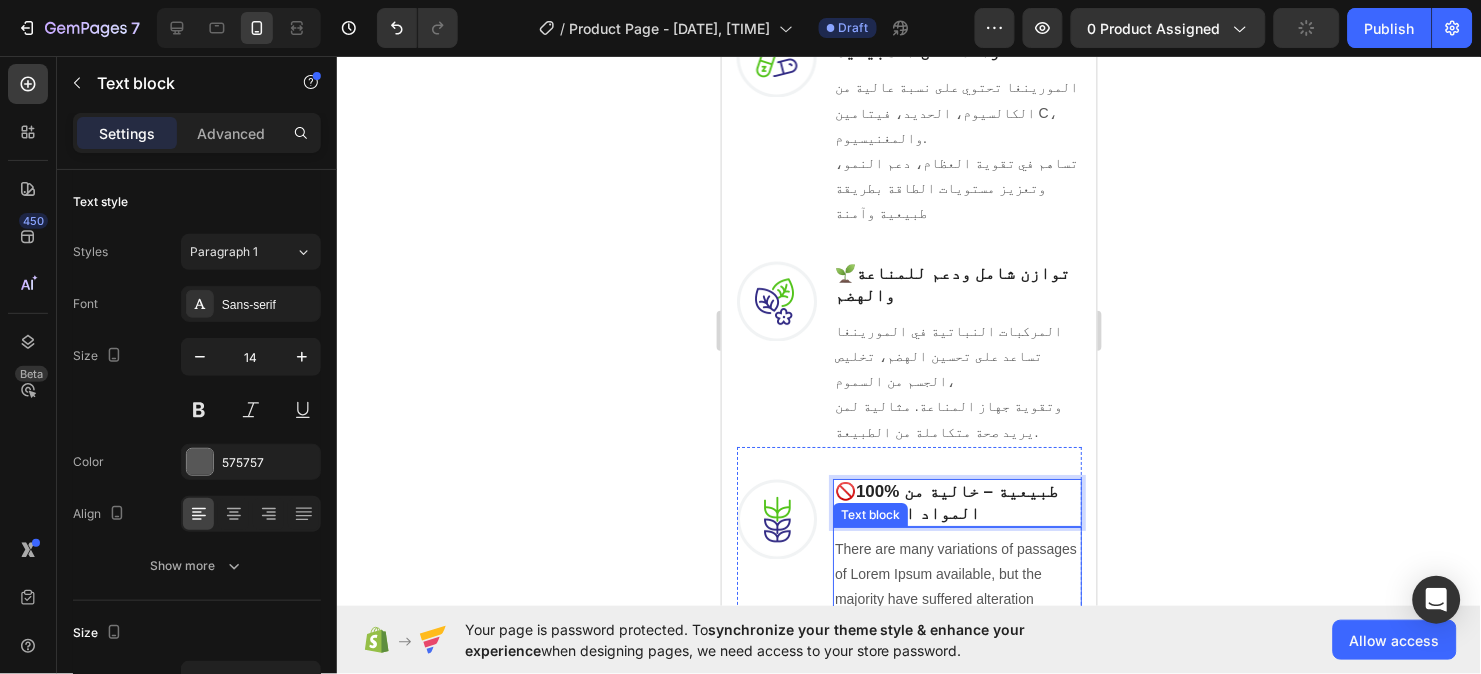 click on "There are many variations of passages of Lorem Ipsum available, but the majority have suffered alteration" at bounding box center (956, 574) 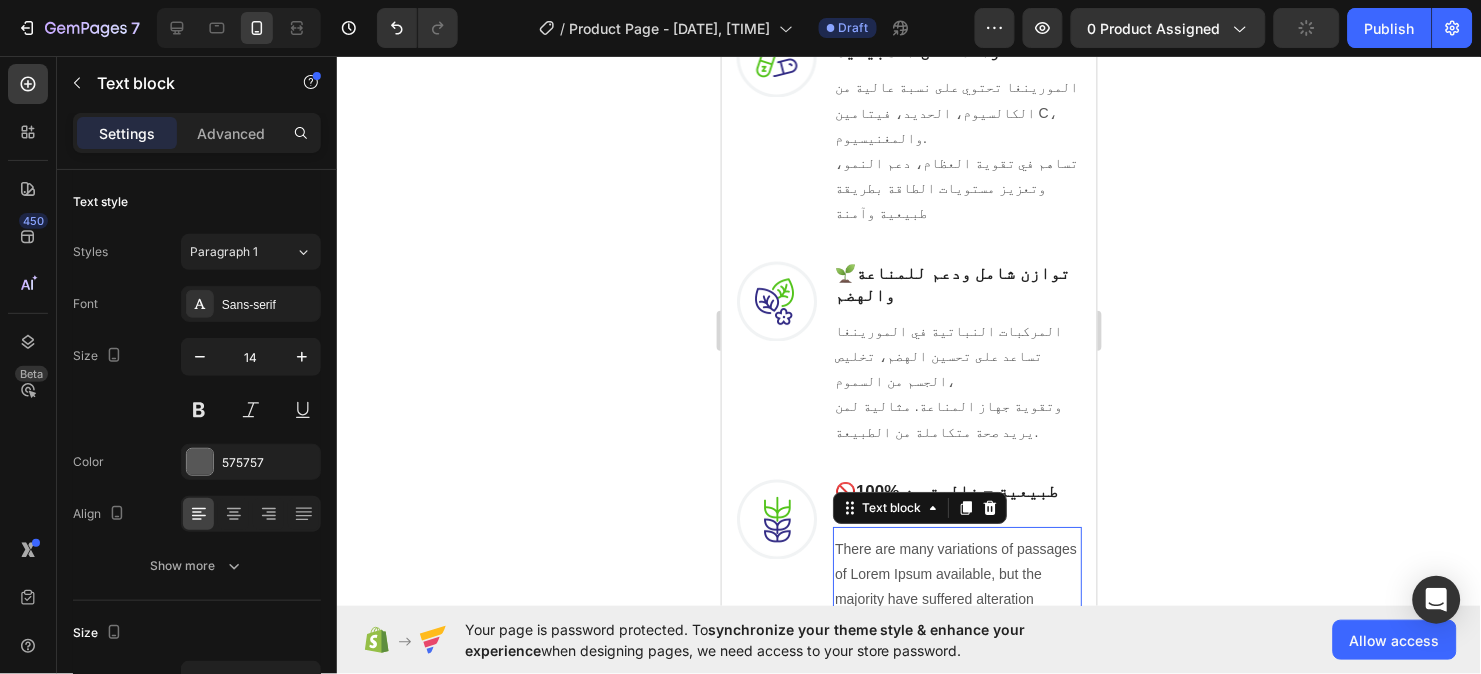scroll, scrollTop: 1546, scrollLeft: 0, axis: vertical 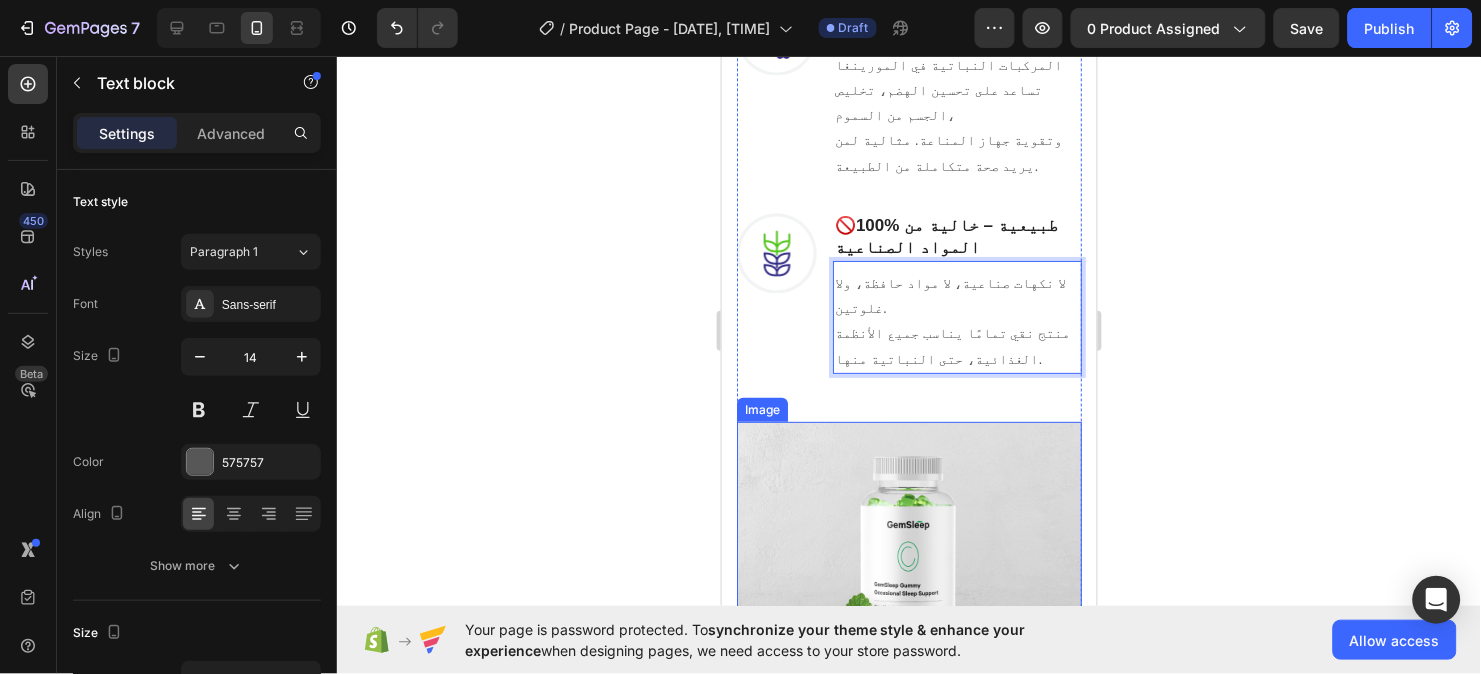 click at bounding box center [908, 593] 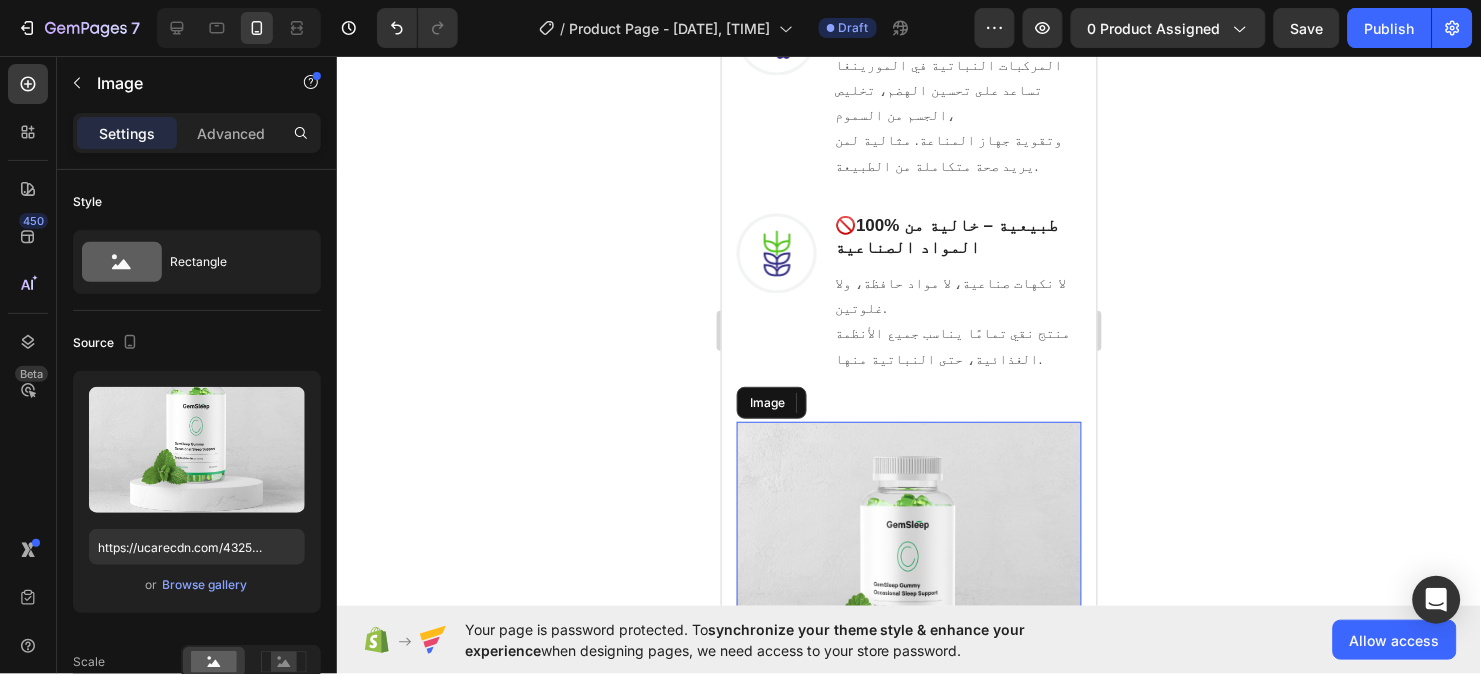 scroll, scrollTop: 1812, scrollLeft: 0, axis: vertical 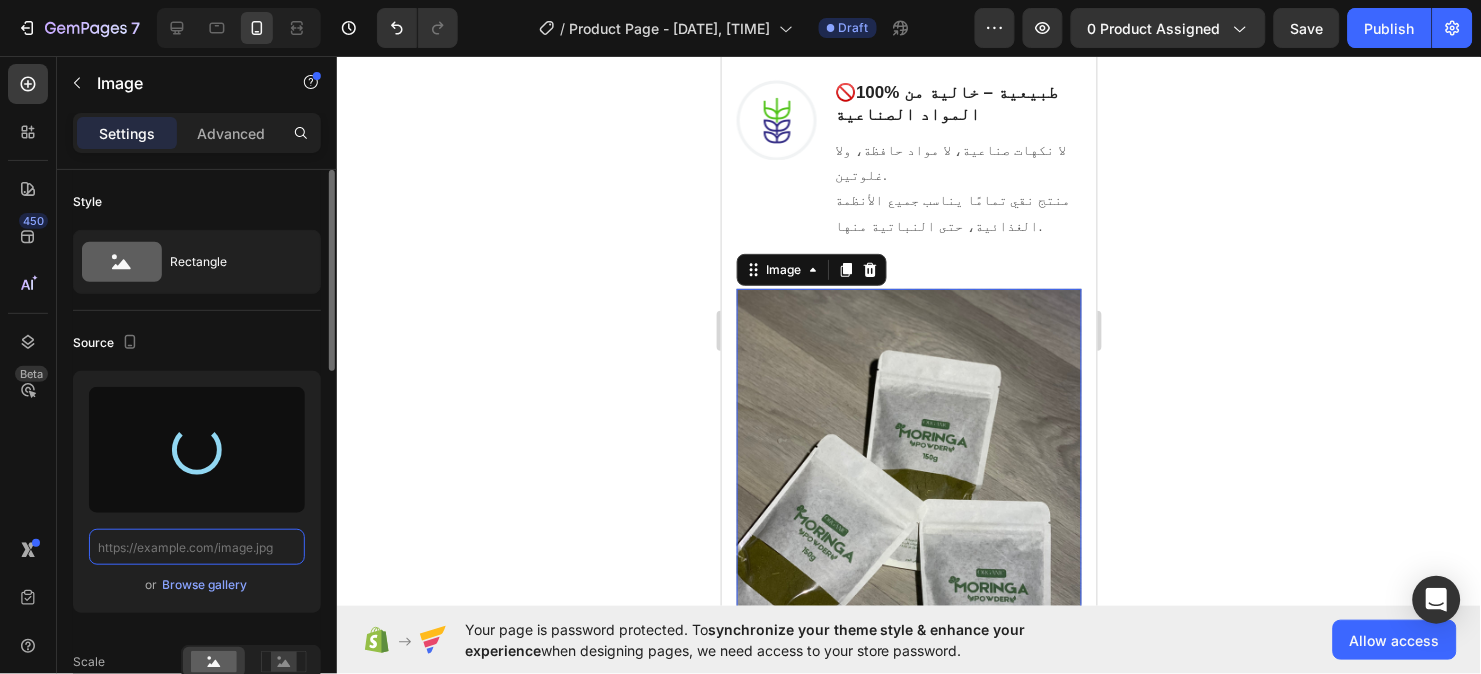 type on "https://cdn.shopify.com/s/files/1/0659/7987/5430/files/gempages_578268508417163792-a1fd611f-8276-4607-9741-dbd336aeecc4.jpg" 